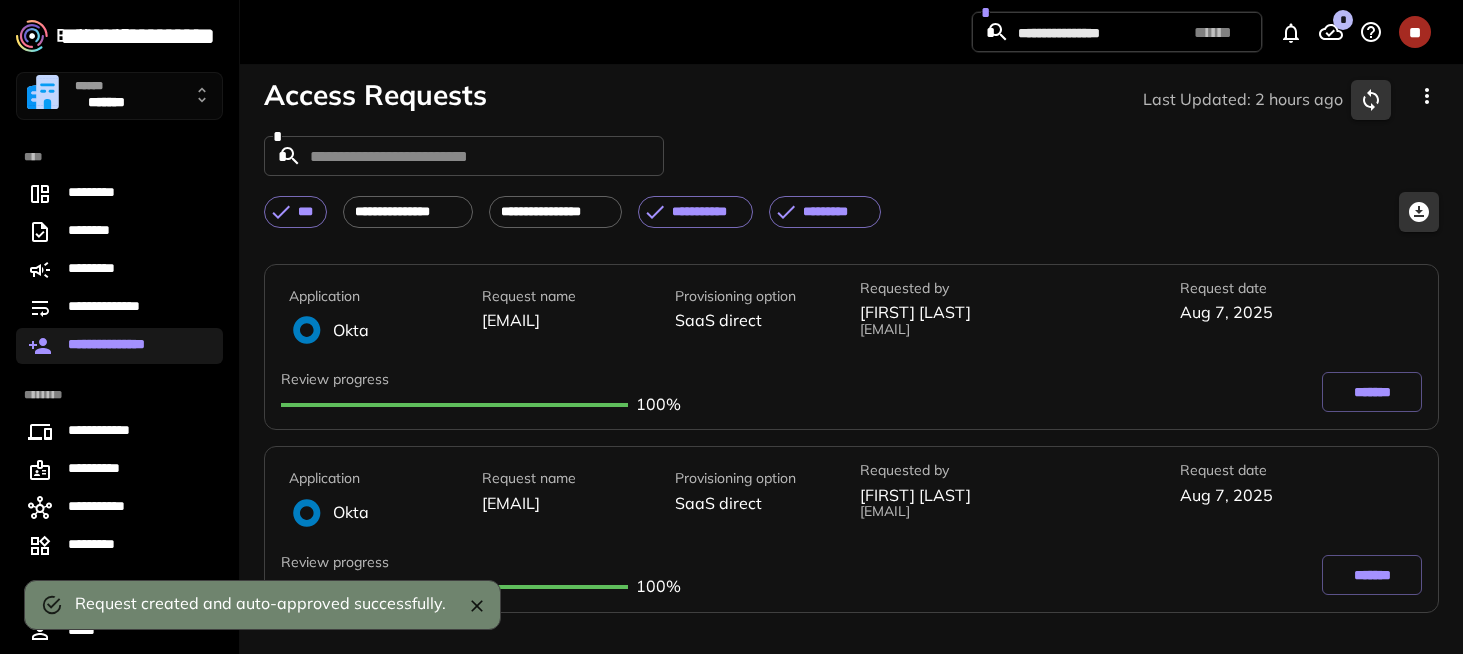 scroll, scrollTop: 0, scrollLeft: 0, axis: both 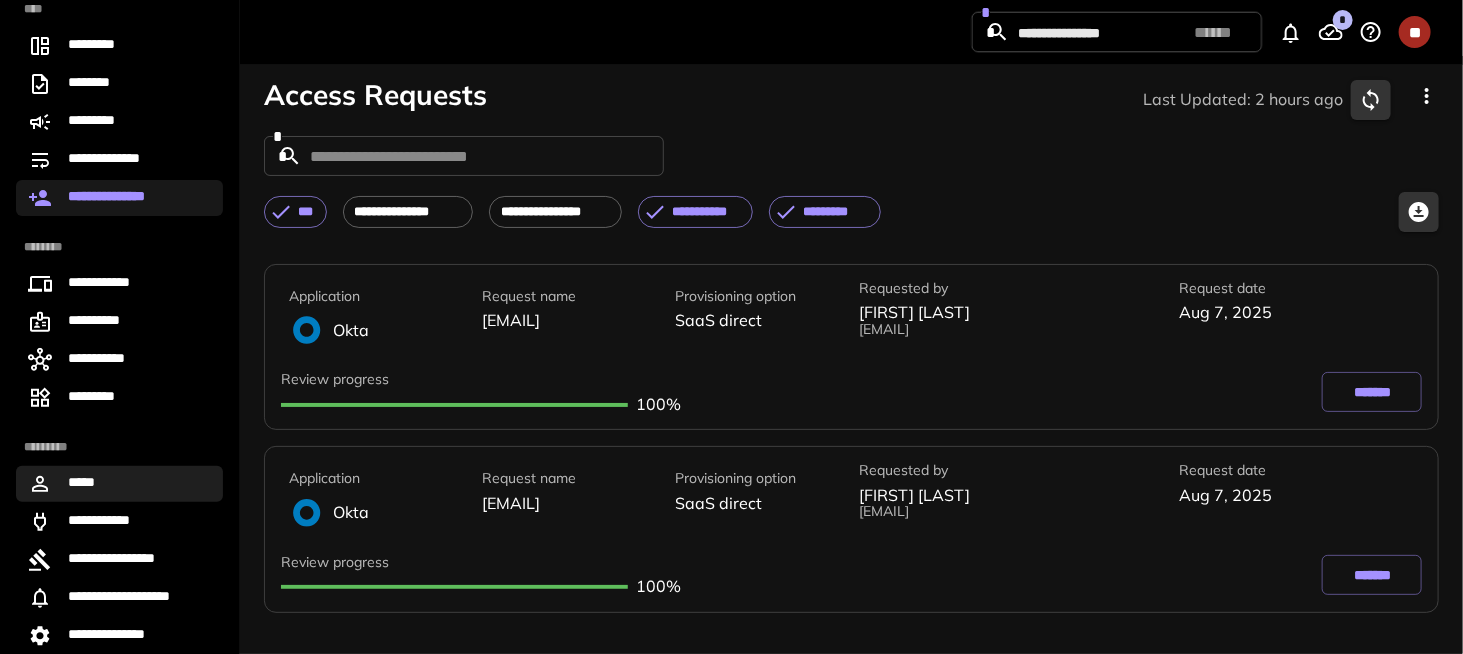 click on "*****" at bounding box center [86, 484] 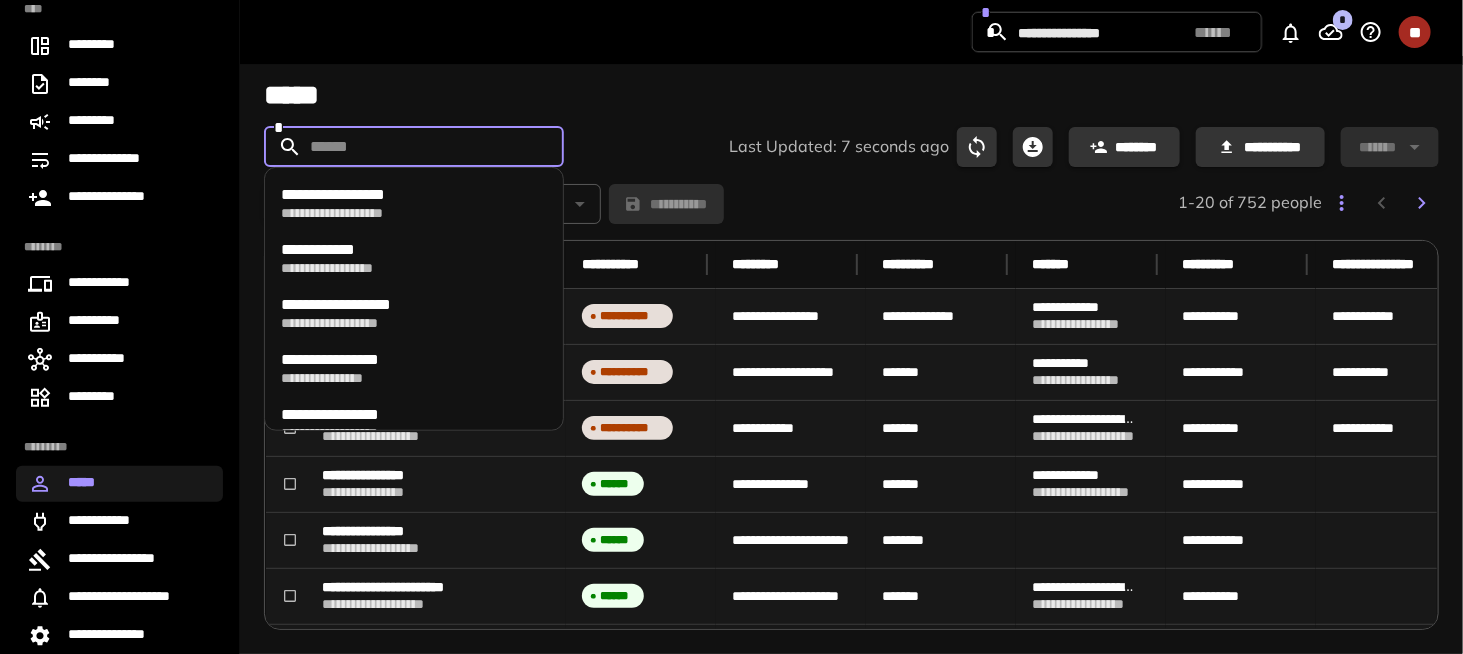 click at bounding box center (413, 147) 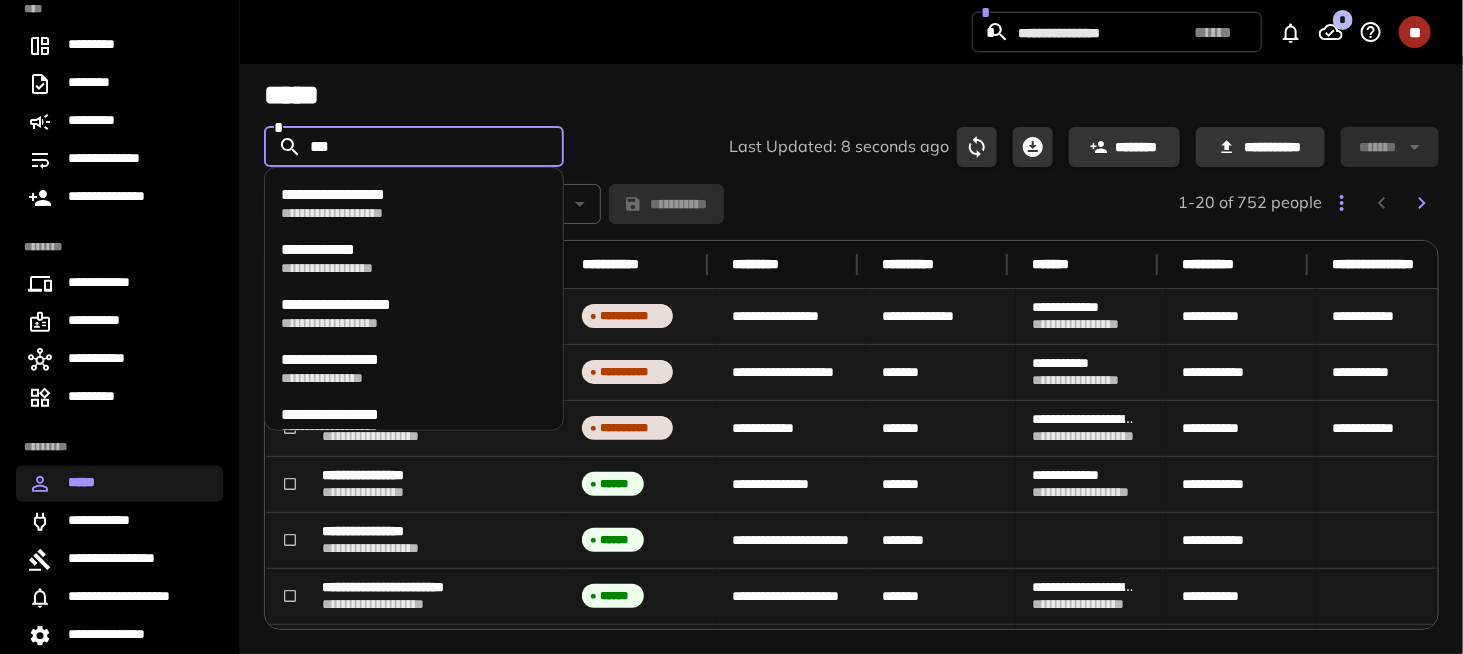 type on "****" 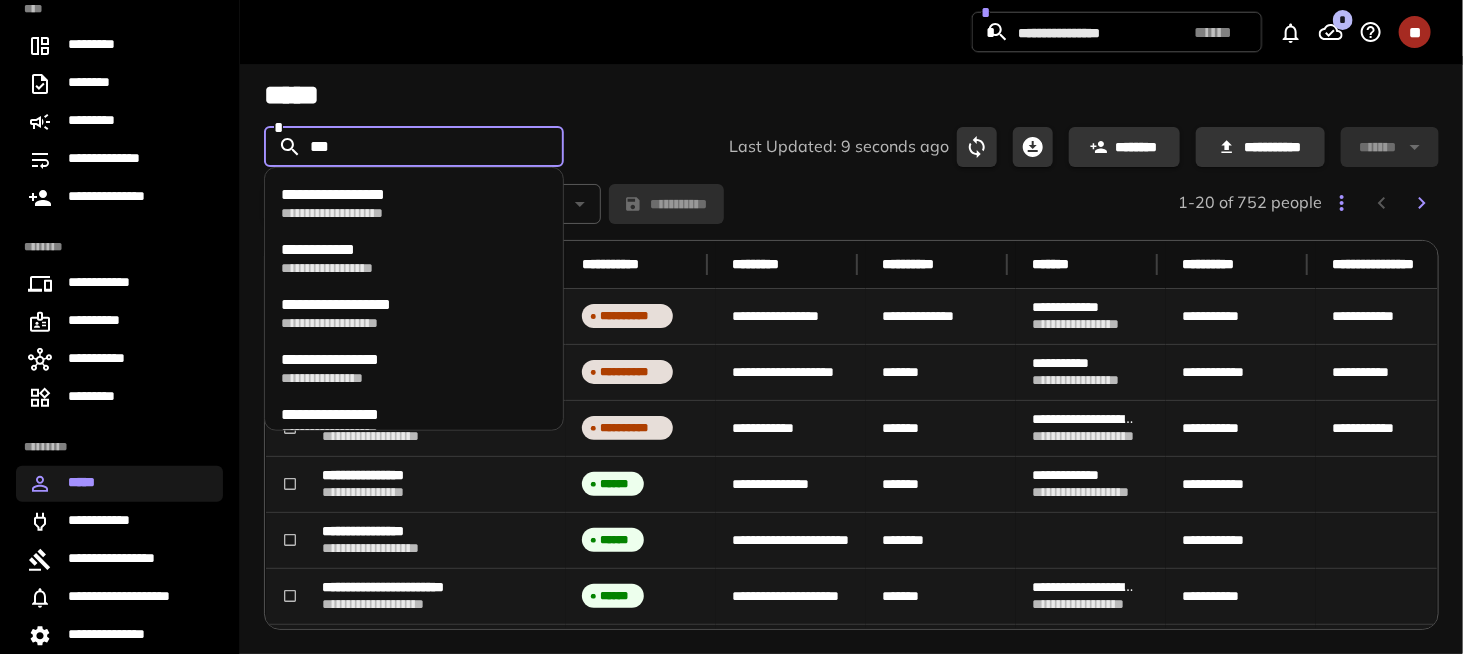 type on "****" 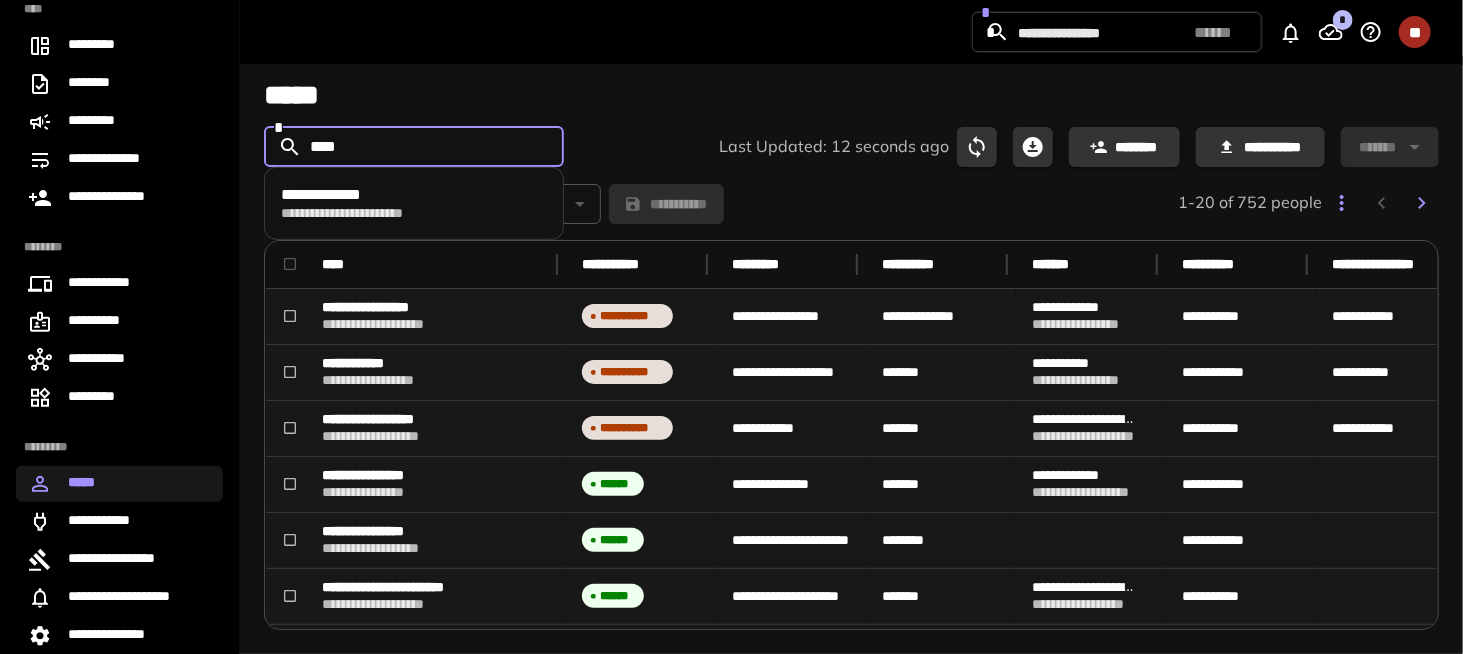 click on "**********" at bounding box center (377, 212) 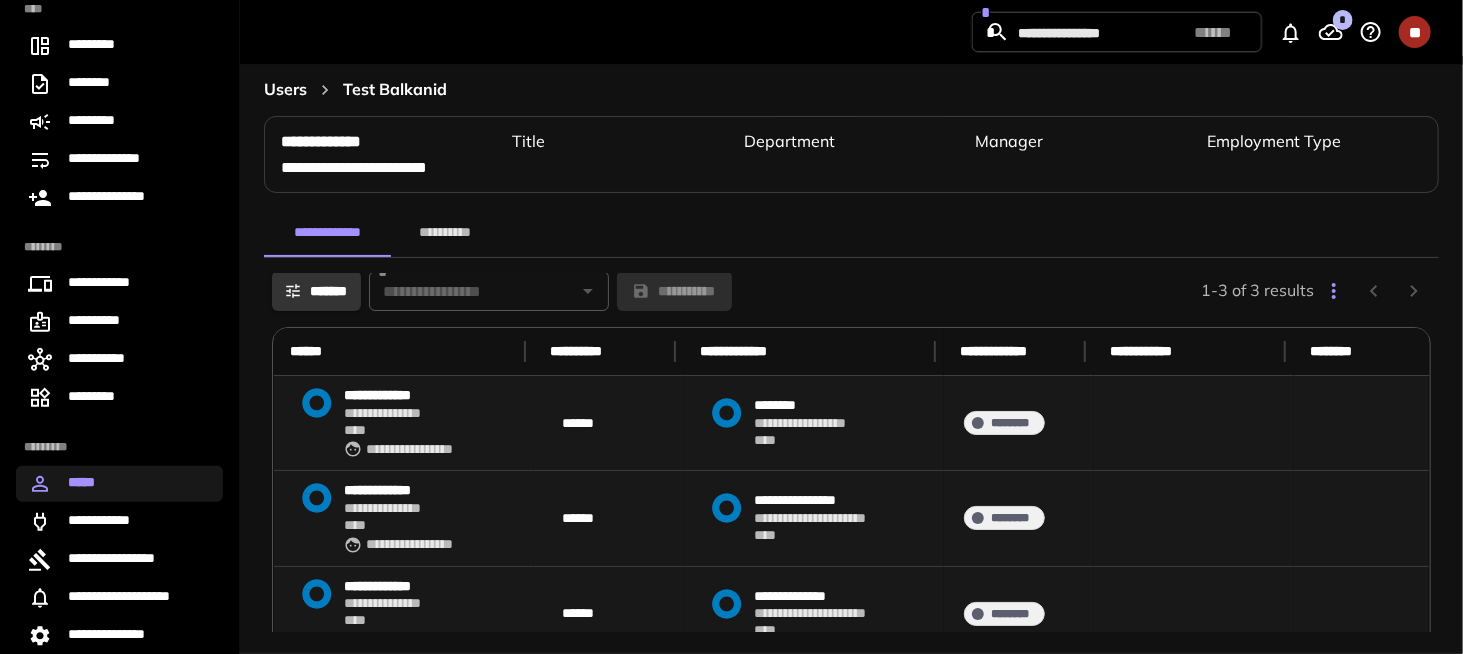 scroll, scrollTop: 0, scrollLeft: 0, axis: both 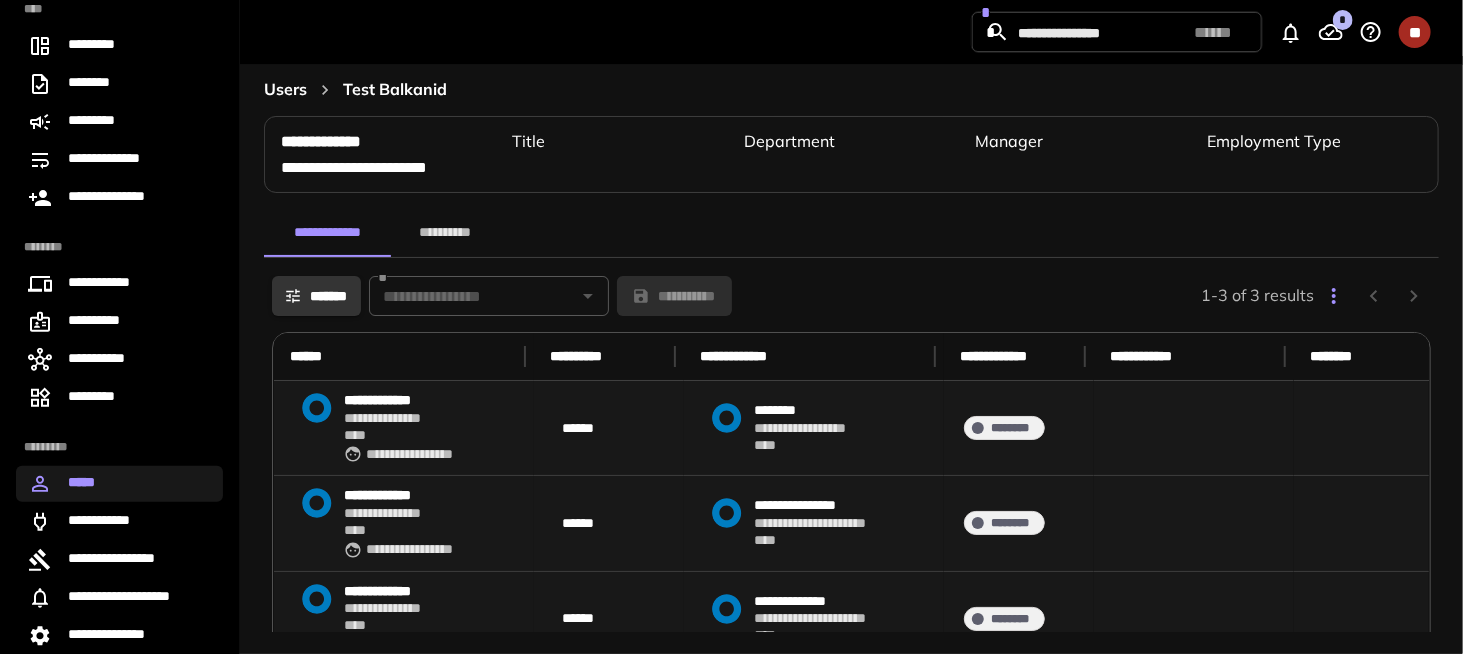 click 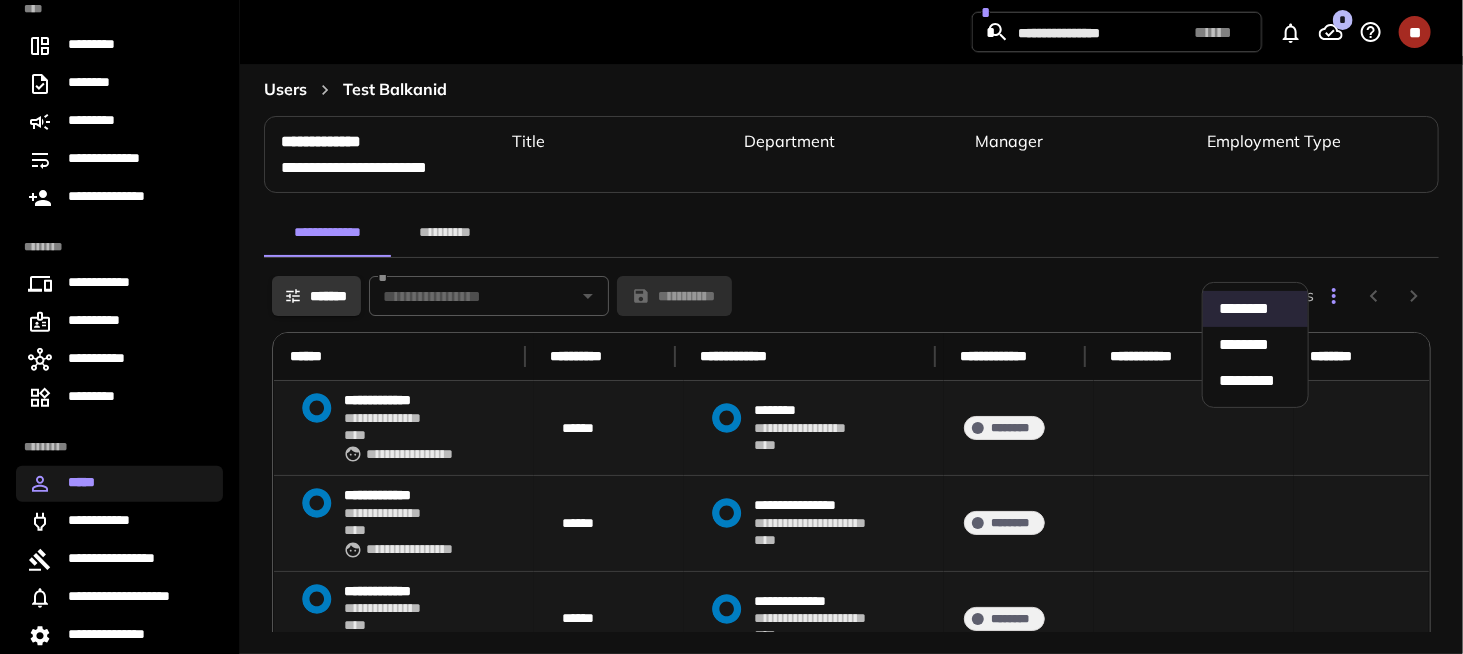 click at bounding box center (731, 327) 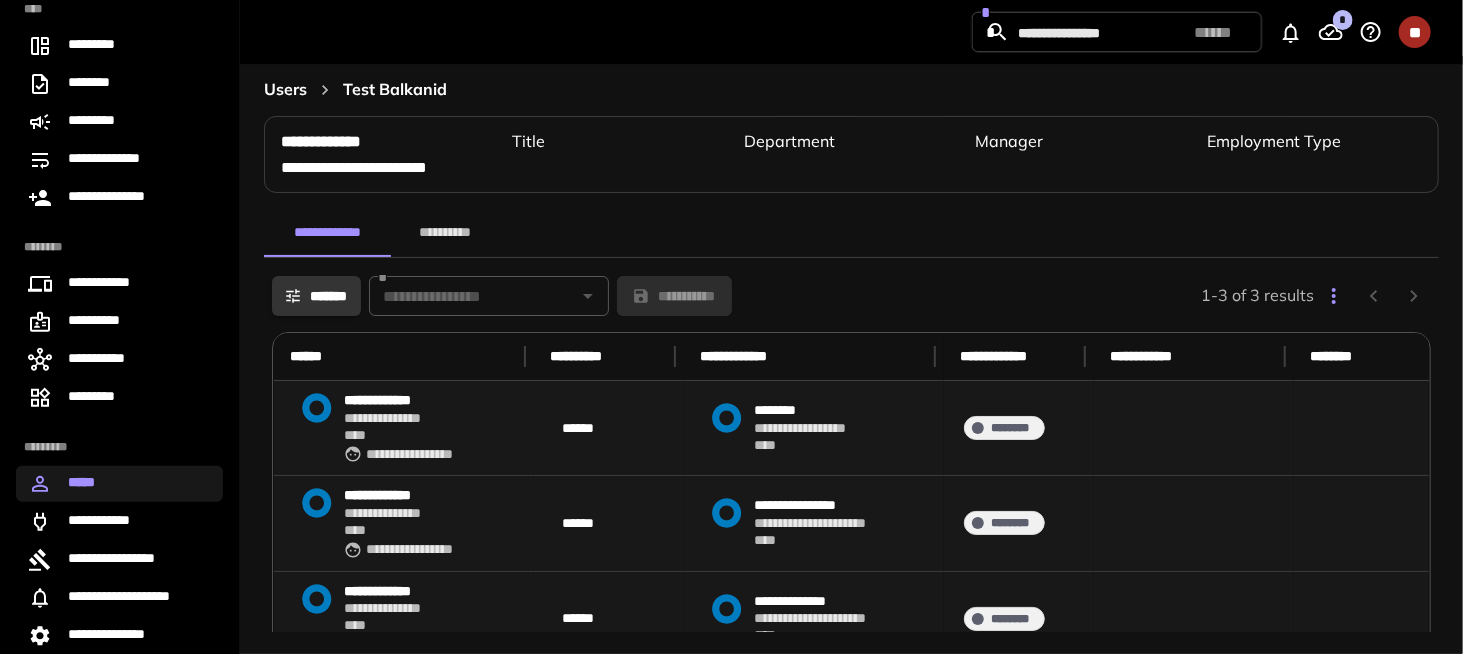 click on "**********" at bounding box center [389, 142] 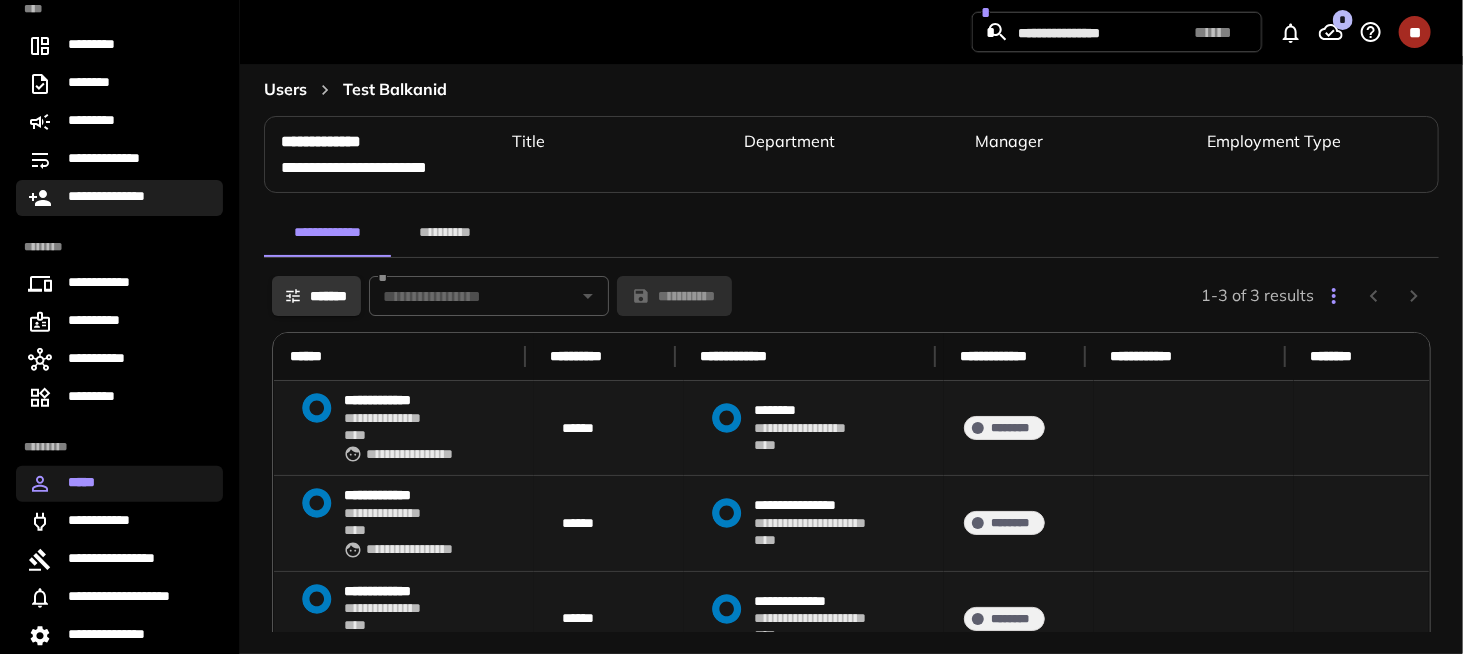 click on "**********" at bounding box center (118, 198) 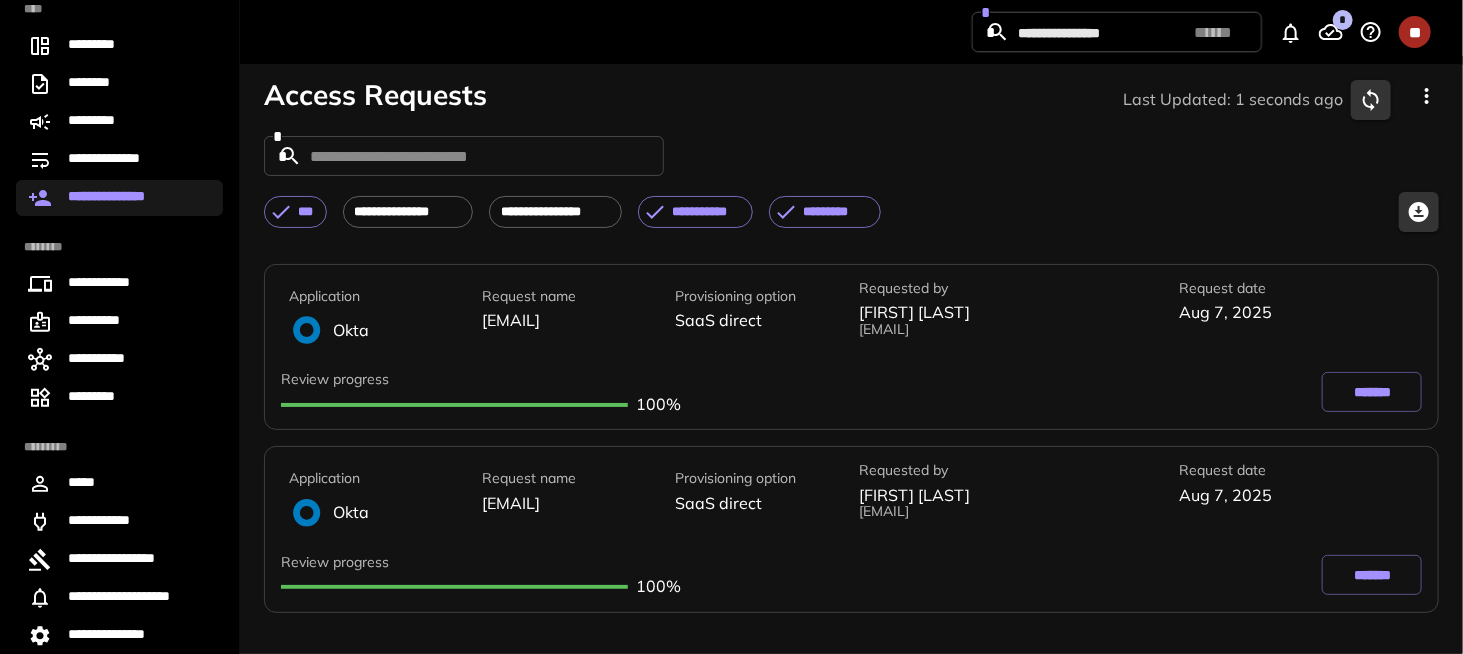 click 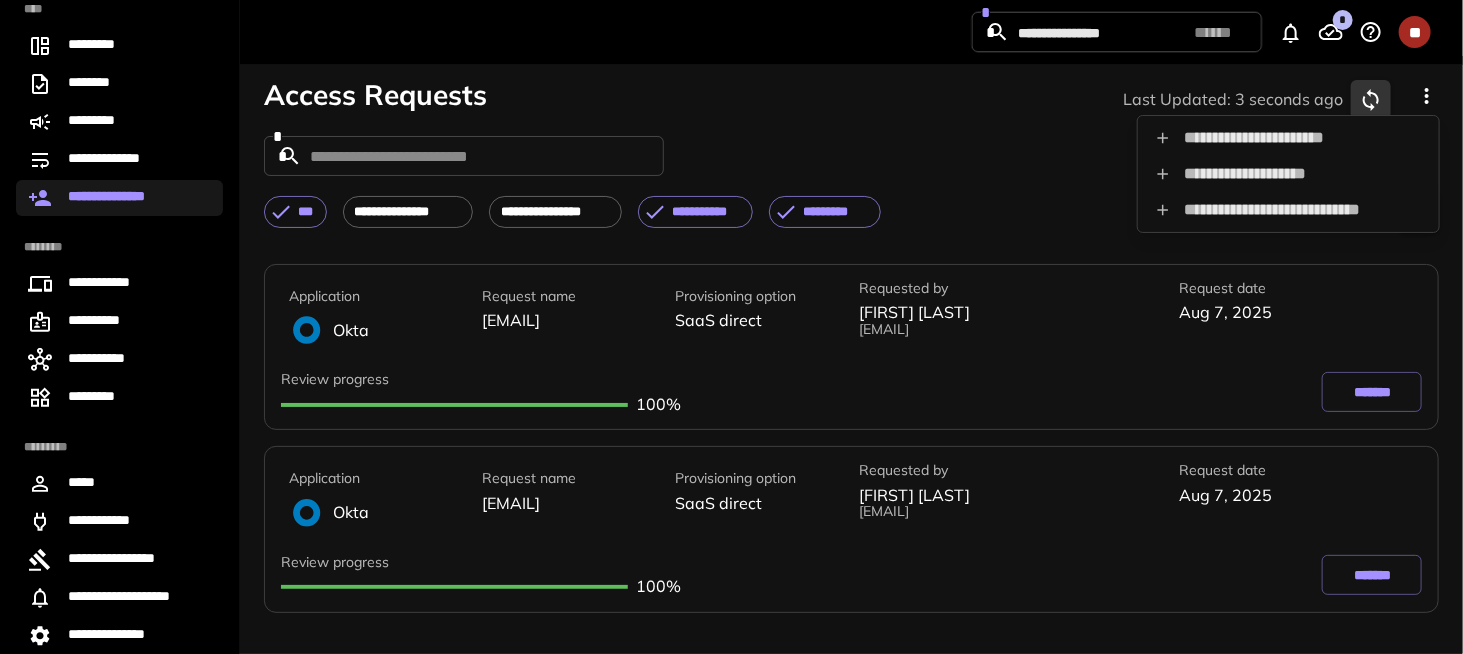 click on "**********" at bounding box center [1288, 138] 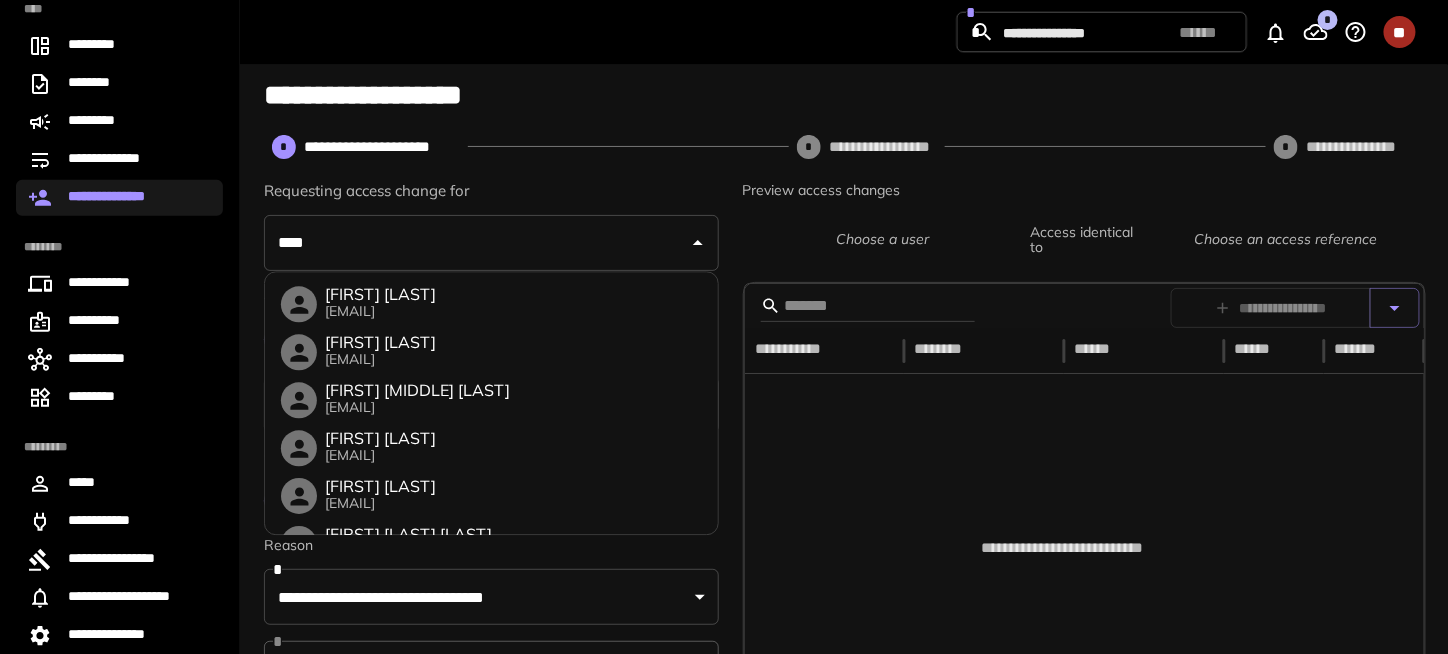 click on "Requesting access change for **** **** Adalberto Andrade [EMAIL] Adrian Reale [EMAIL] Aidan James Harvey [EMAIL] Ajla Ahmetspahic [EMAIL] Albus Dumbledore [EMAIL] Alejandro Arango Robredo [EMAIL] Alejandro Olivares [EMAIL] Alejandro Ramirez [EMAIL] Alejandro Tomas Ramirez [EMAIL] Aleksander Lebedev [EMAIL] Aleksandr Antashkevich [EMAIL] Aleksandr Borisov [EMAIL] Aleksandr Iamshchikov [EMAIL] Aleksandr Klimenko [EMAIL] Aleksandr Nikishin [EMAIL] Aleksandr Orel [EMAIL] Aleksandr Podlesnij [EMAIL] Aleksandr Tomilov [EMAIL] Aleksandr Tverdikov [EMAIL] Aleksandr Zhadin [EMAIL]" at bounding box center [491, 227] 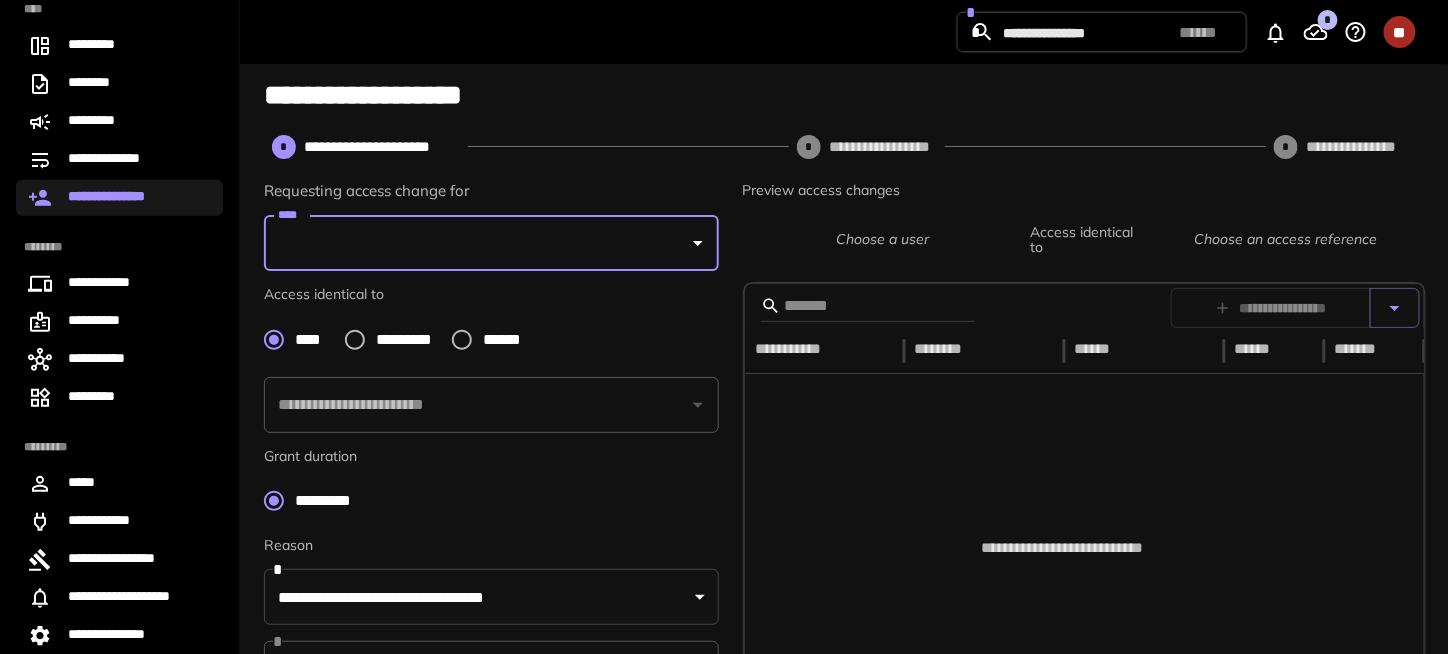 click on "****" at bounding box center [476, 243] 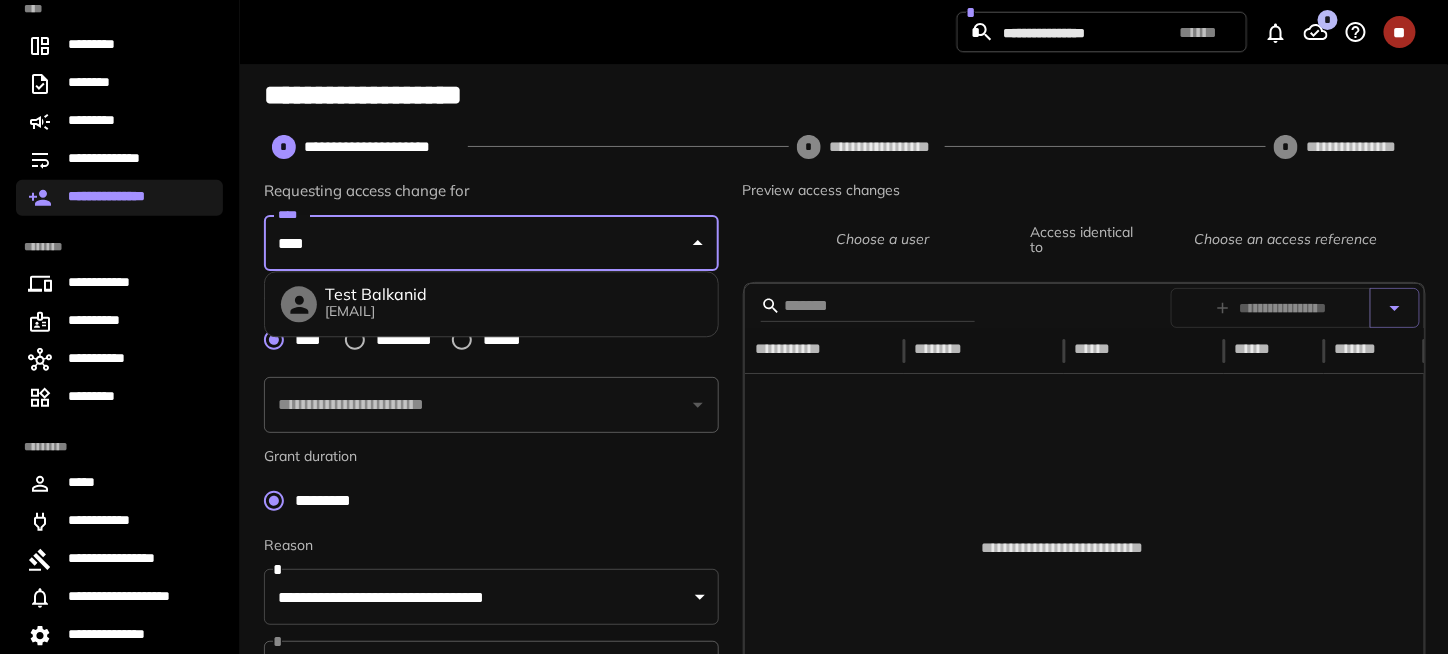 click on "Test Balkanid" at bounding box center [376, 295] 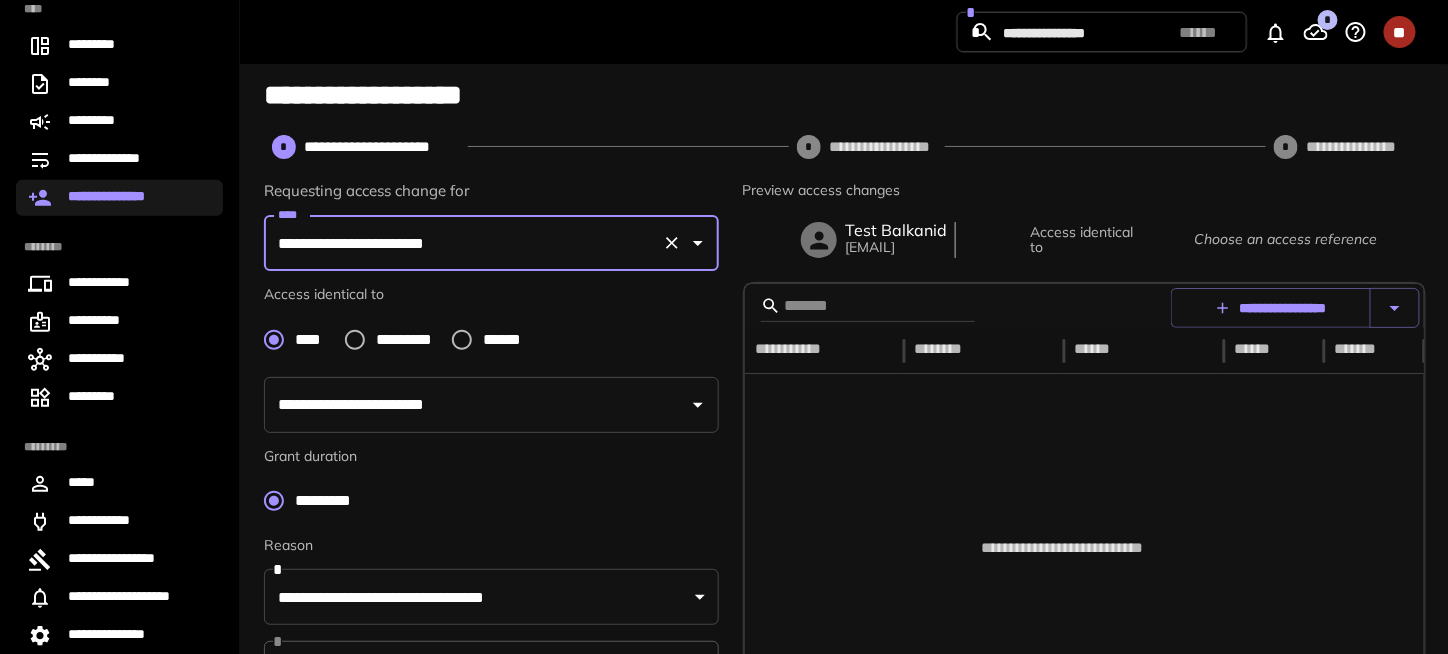 type on "**********" 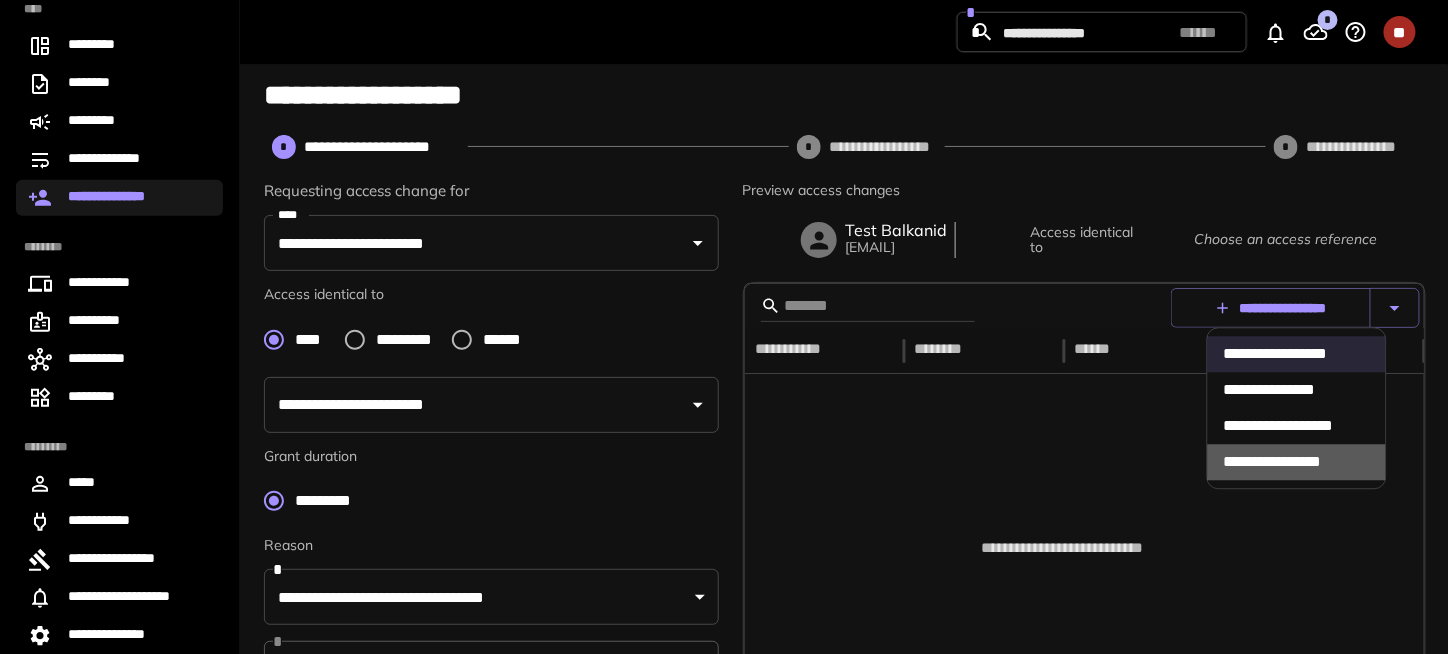 click on "**********" at bounding box center (1296, 463) 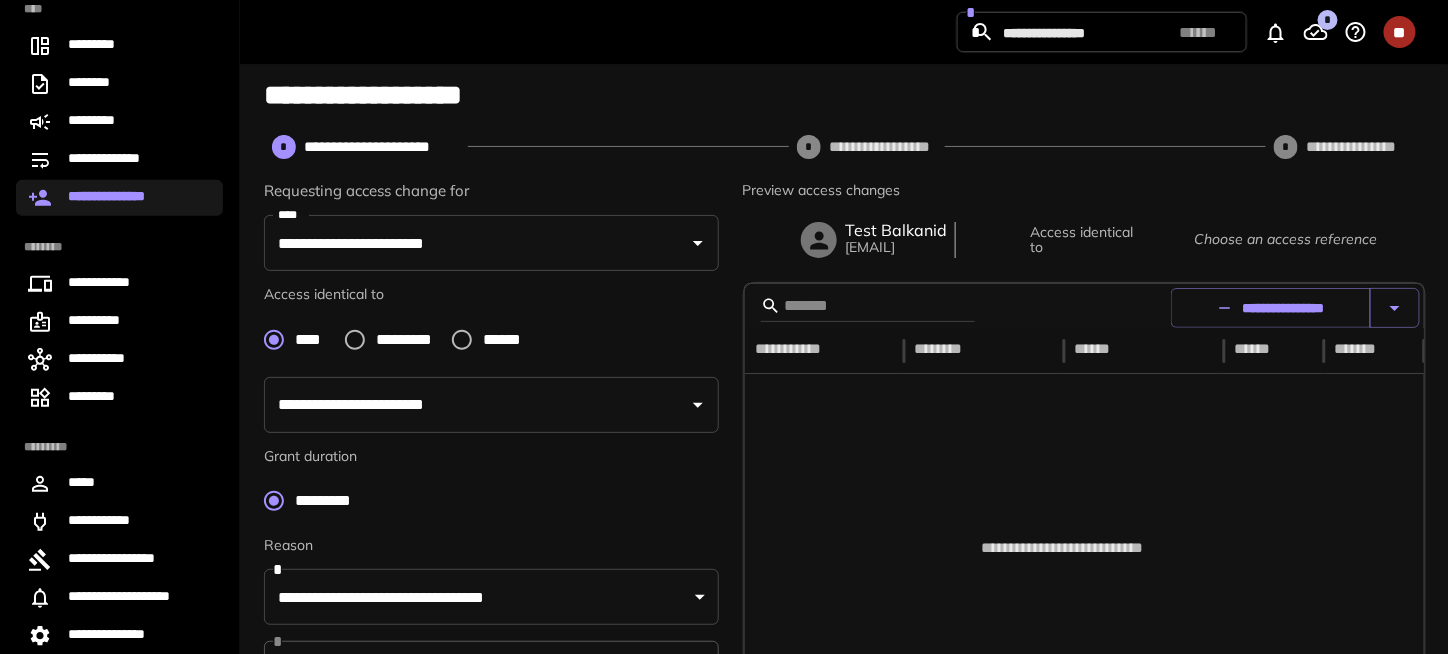 click on "**********" at bounding box center [1271, 308] 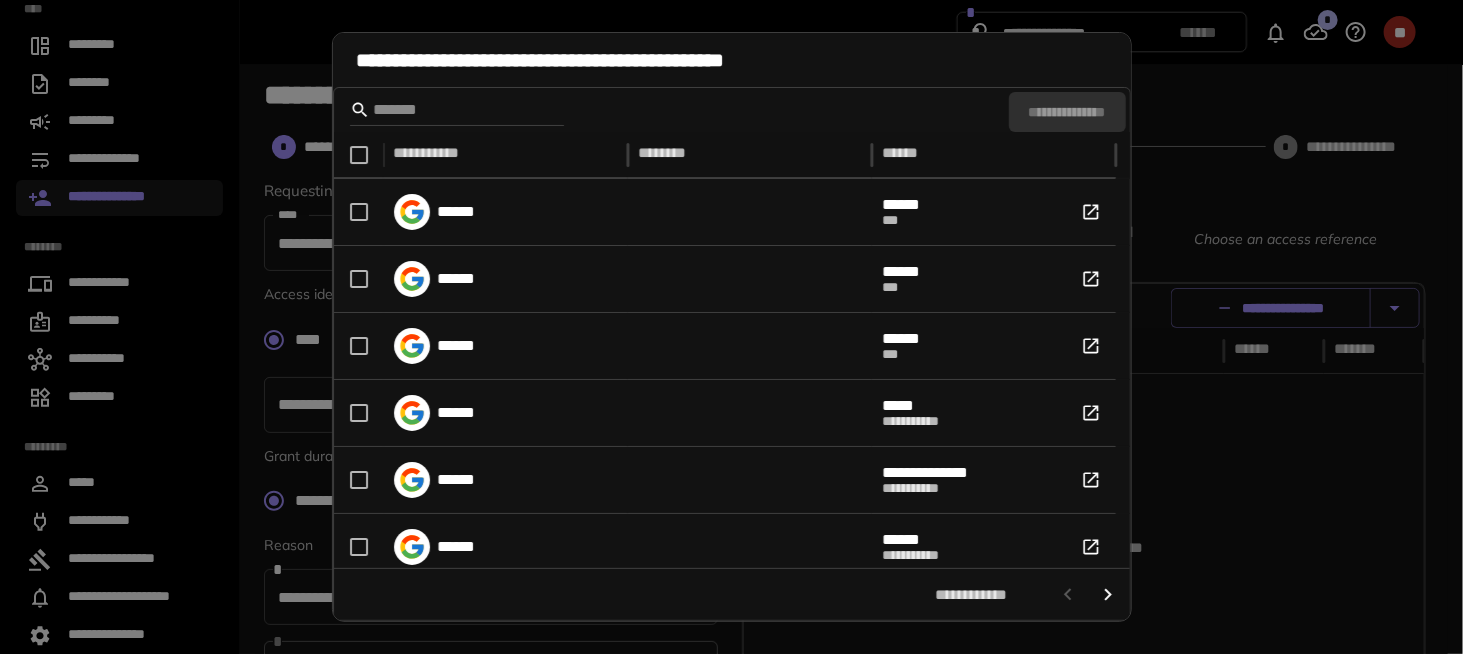 scroll, scrollTop: 285, scrollLeft: 0, axis: vertical 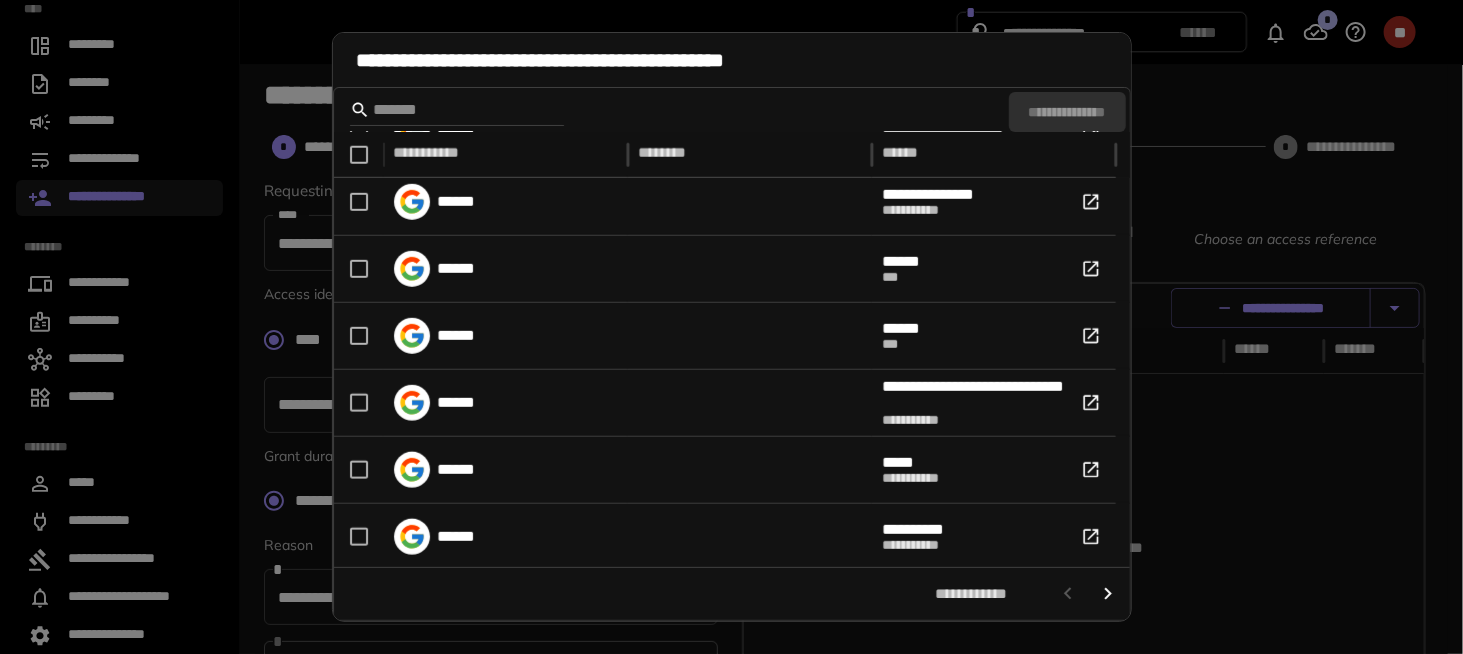 click on "**********" at bounding box center [731, 327] 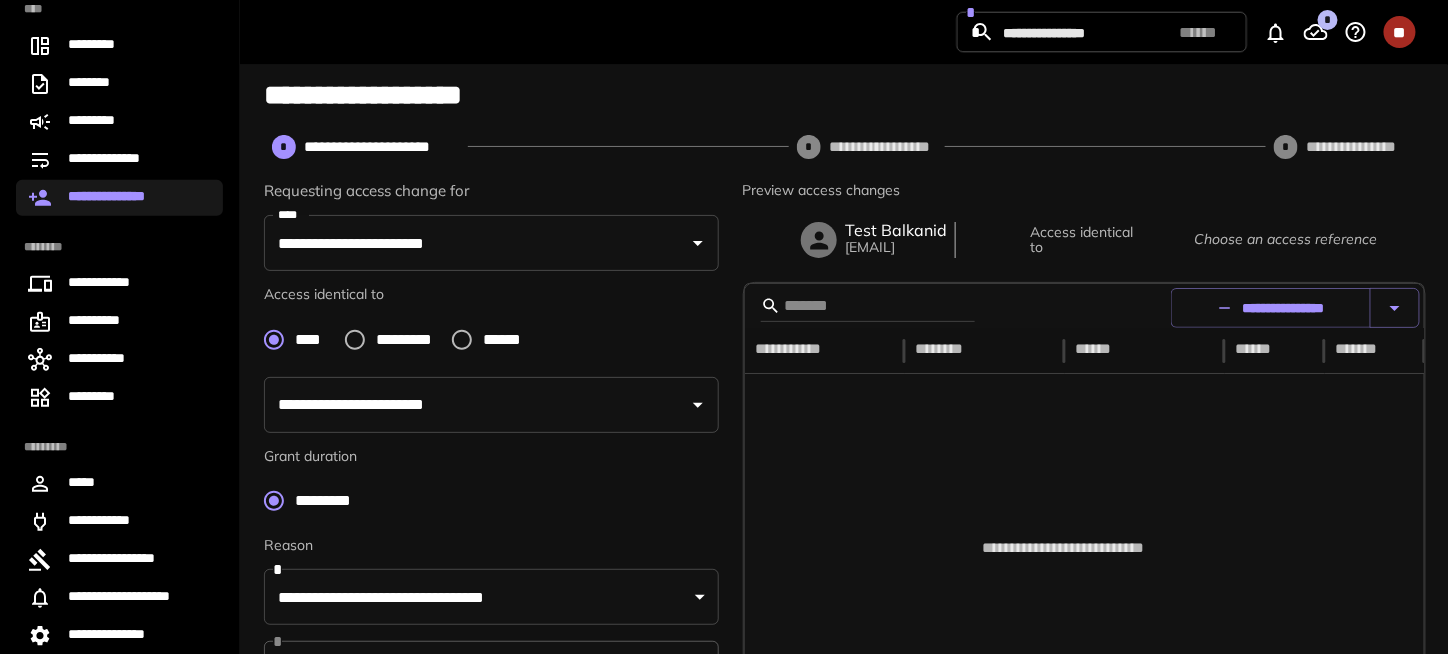 click at bounding box center (1395, 308) 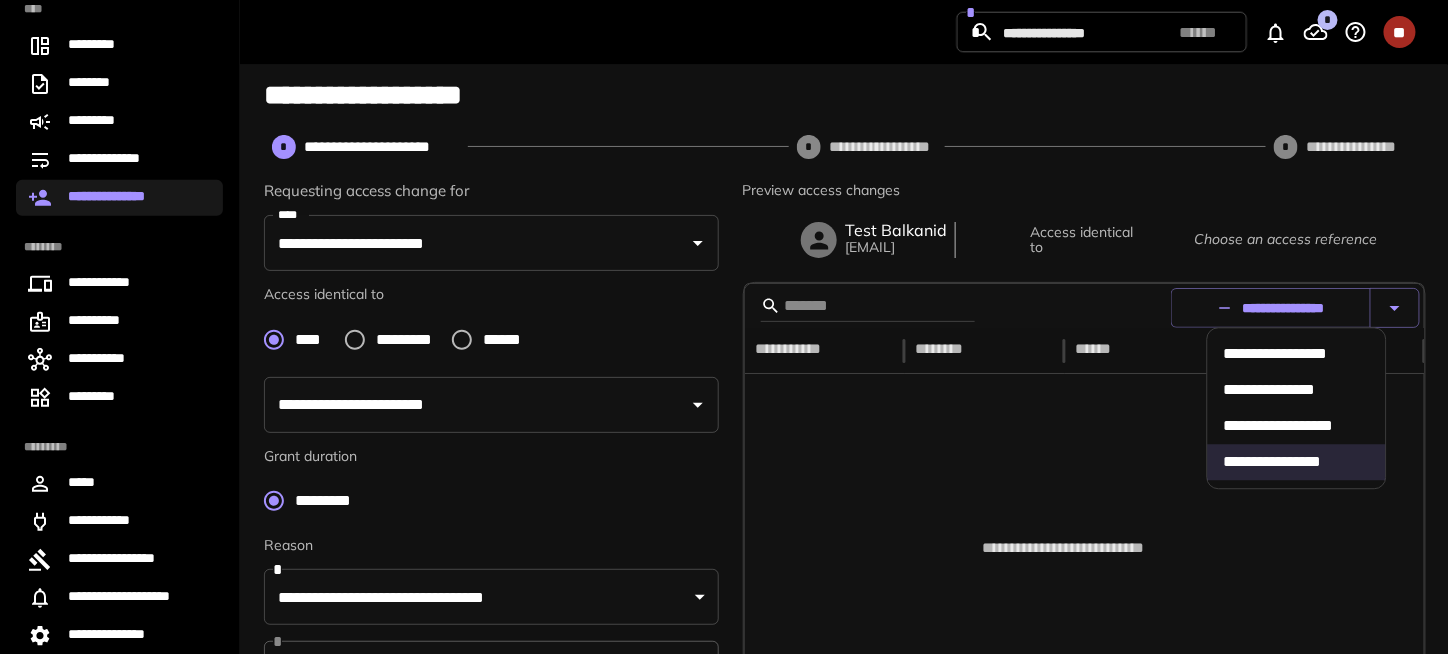 click on "**********" at bounding box center [1296, 427] 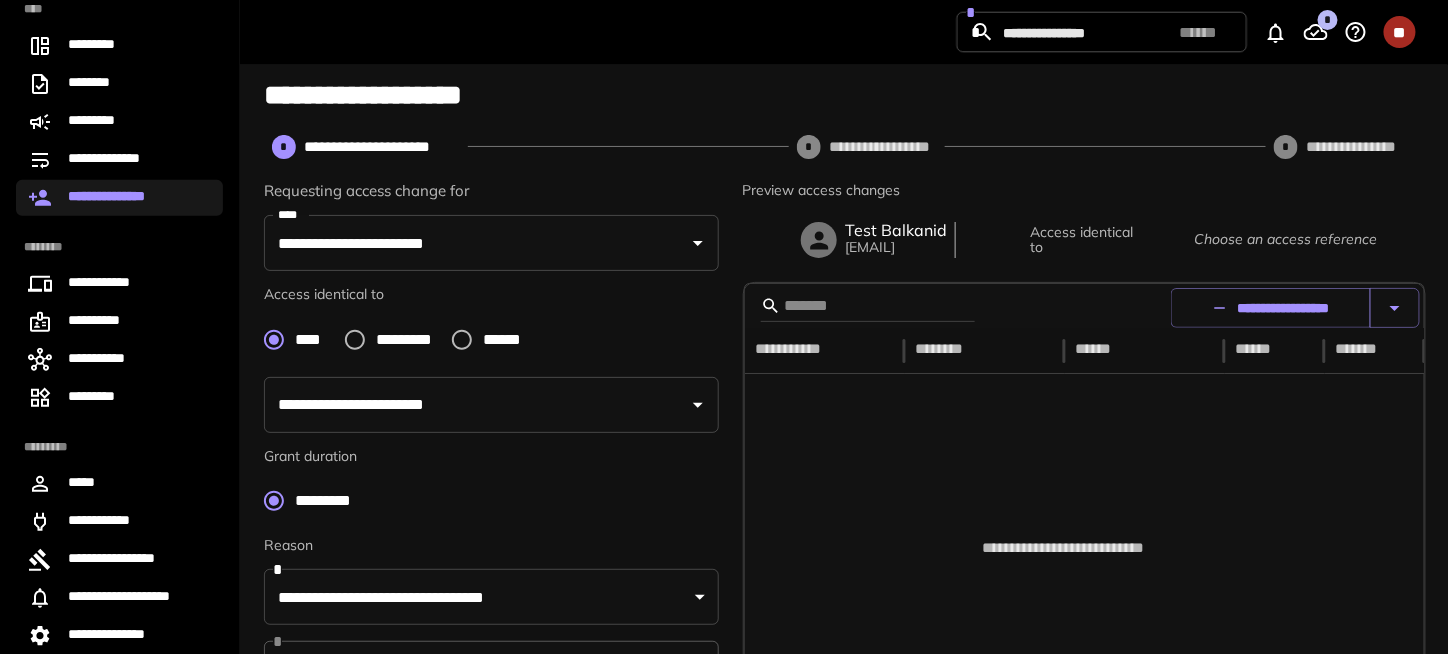 click on "**********" at bounding box center [1271, 308] 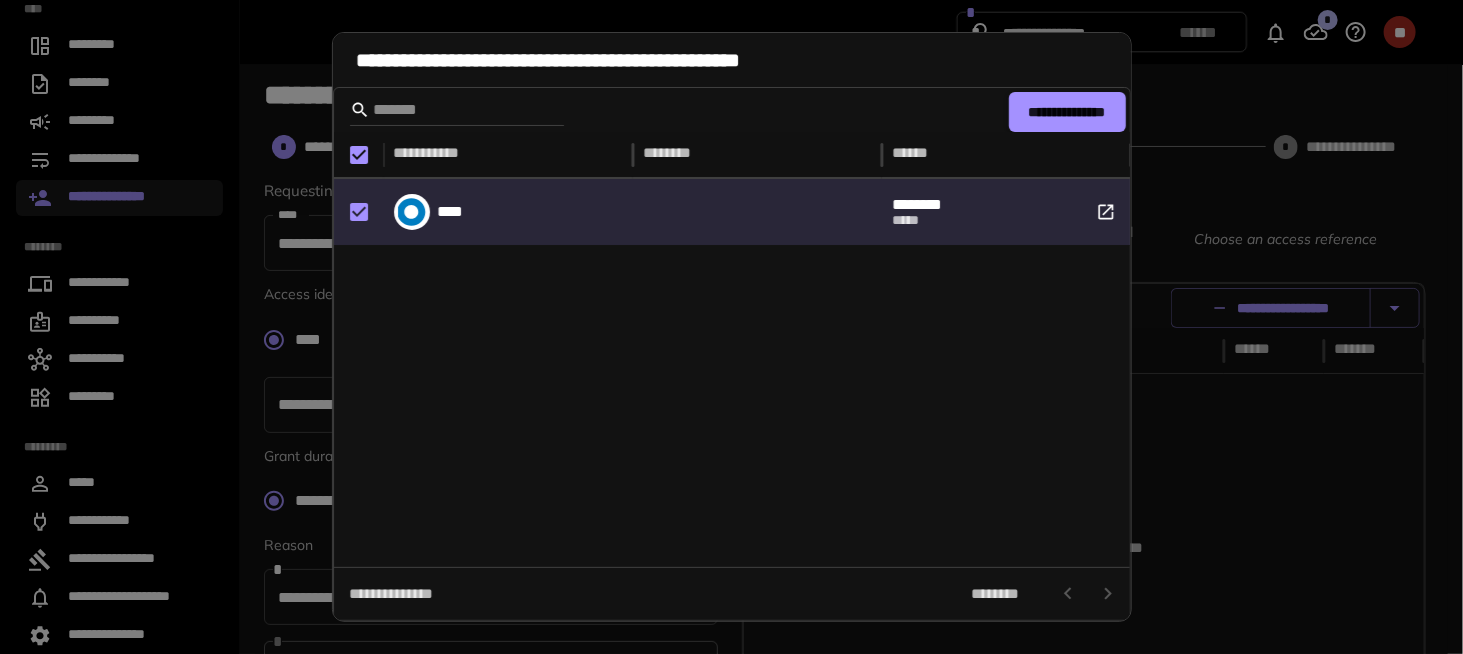 click on "**********" at bounding box center (1067, 112) 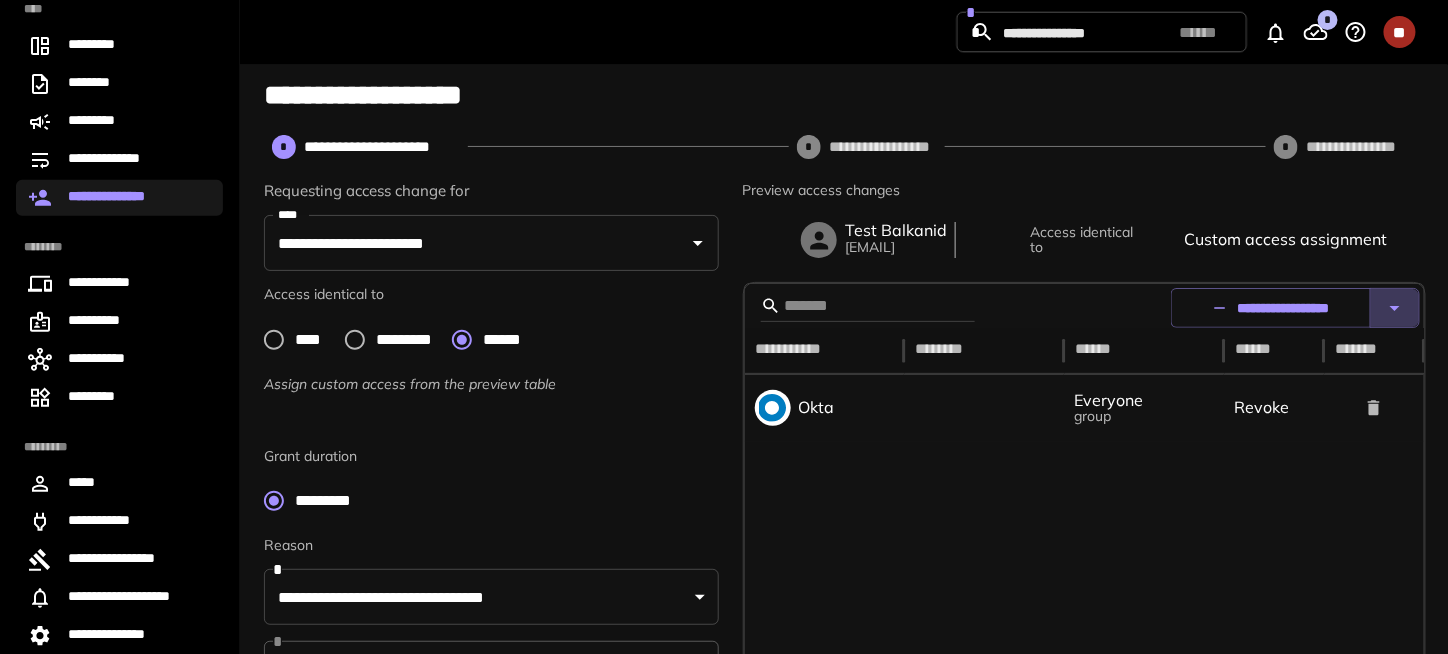 click 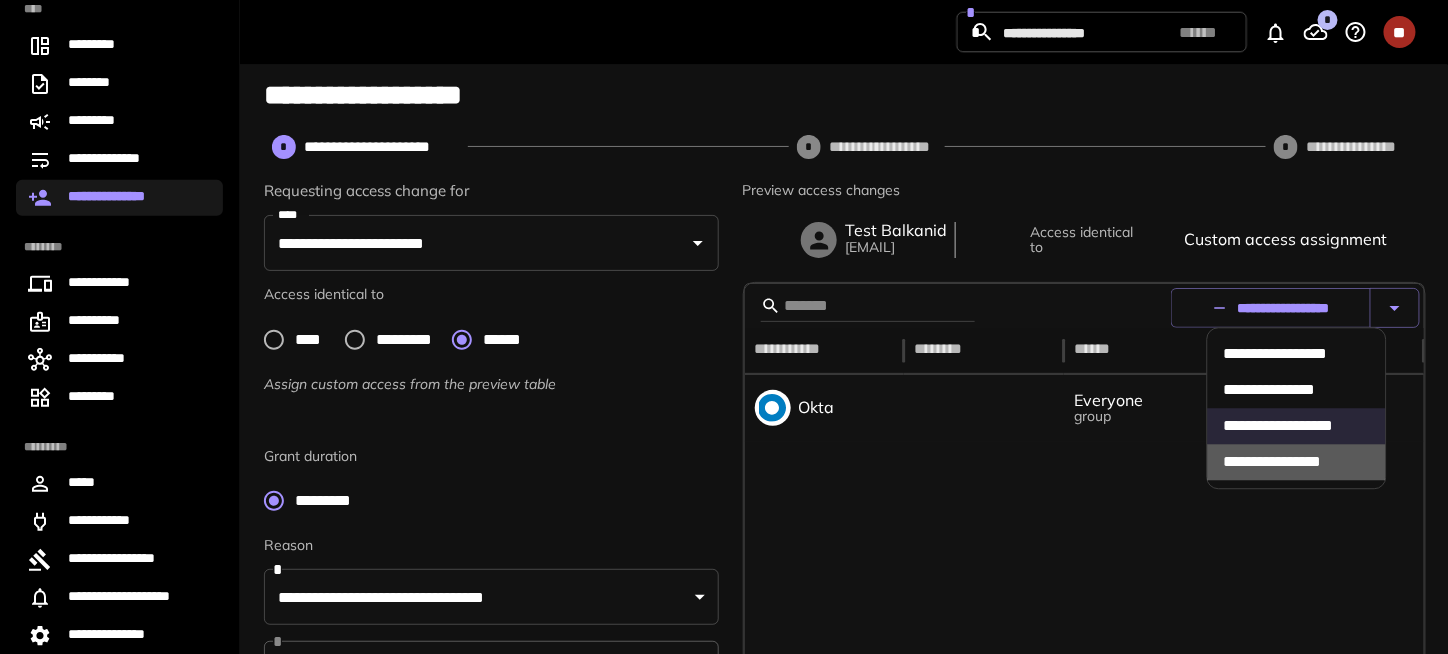 click on "**********" at bounding box center [1296, 463] 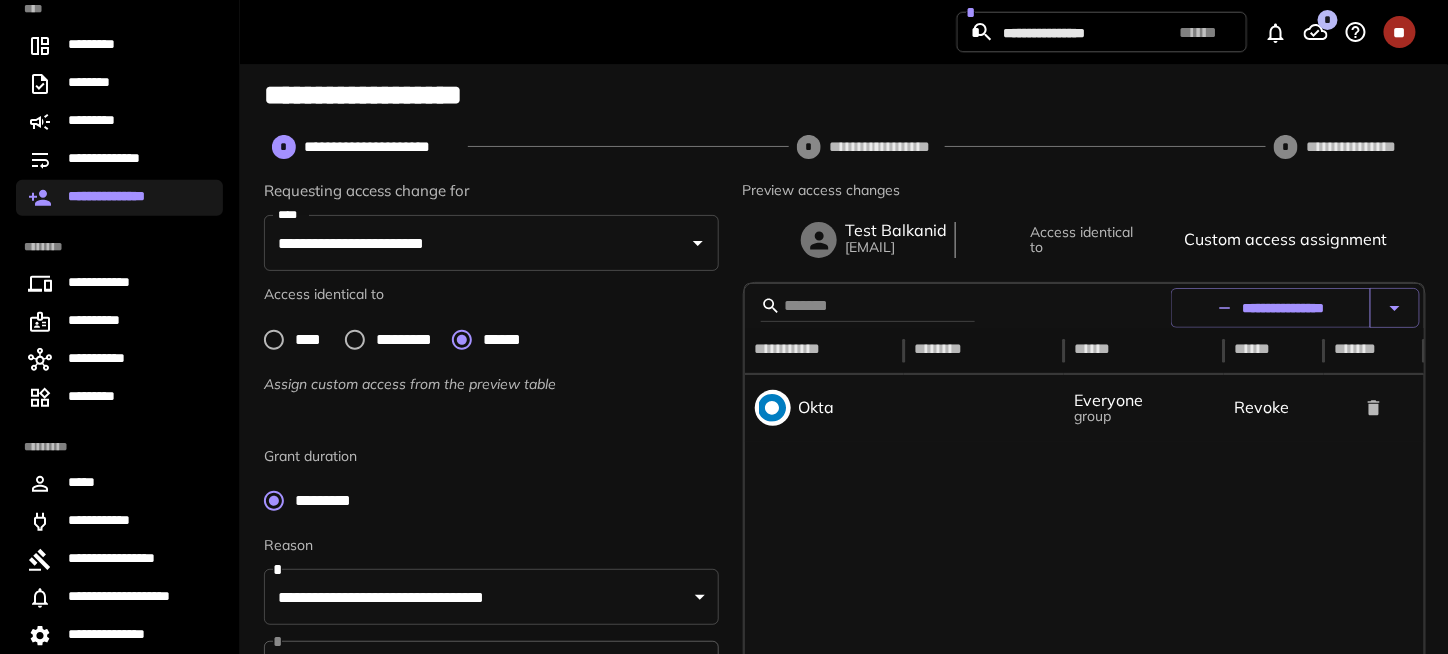 click on "**********" at bounding box center [1271, 308] 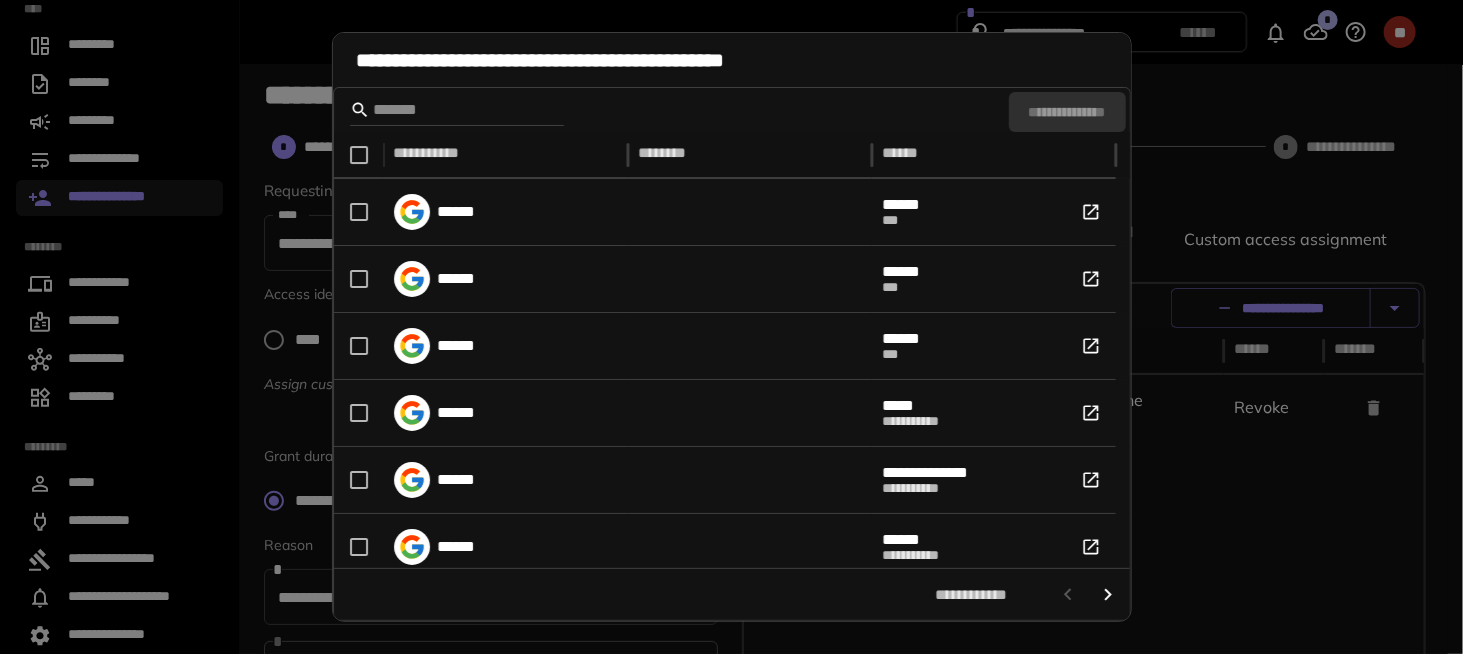 scroll, scrollTop: 39, scrollLeft: 0, axis: vertical 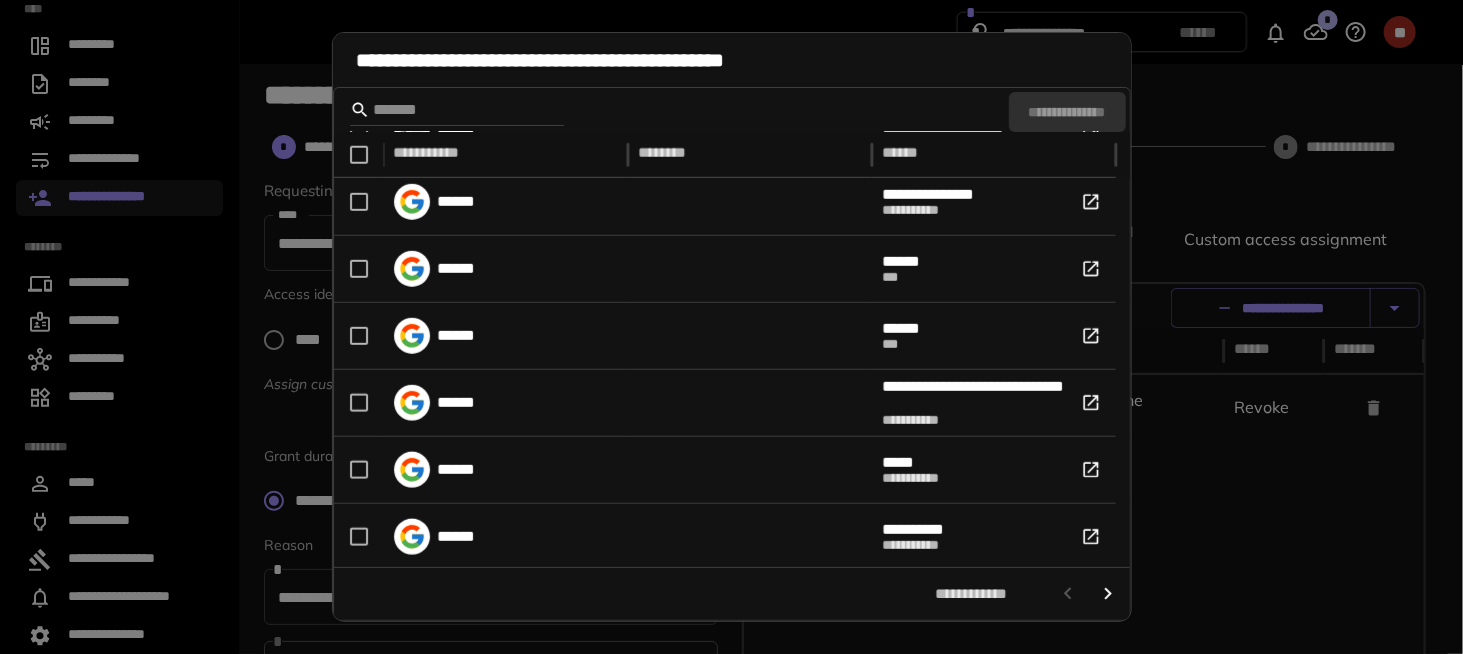 click 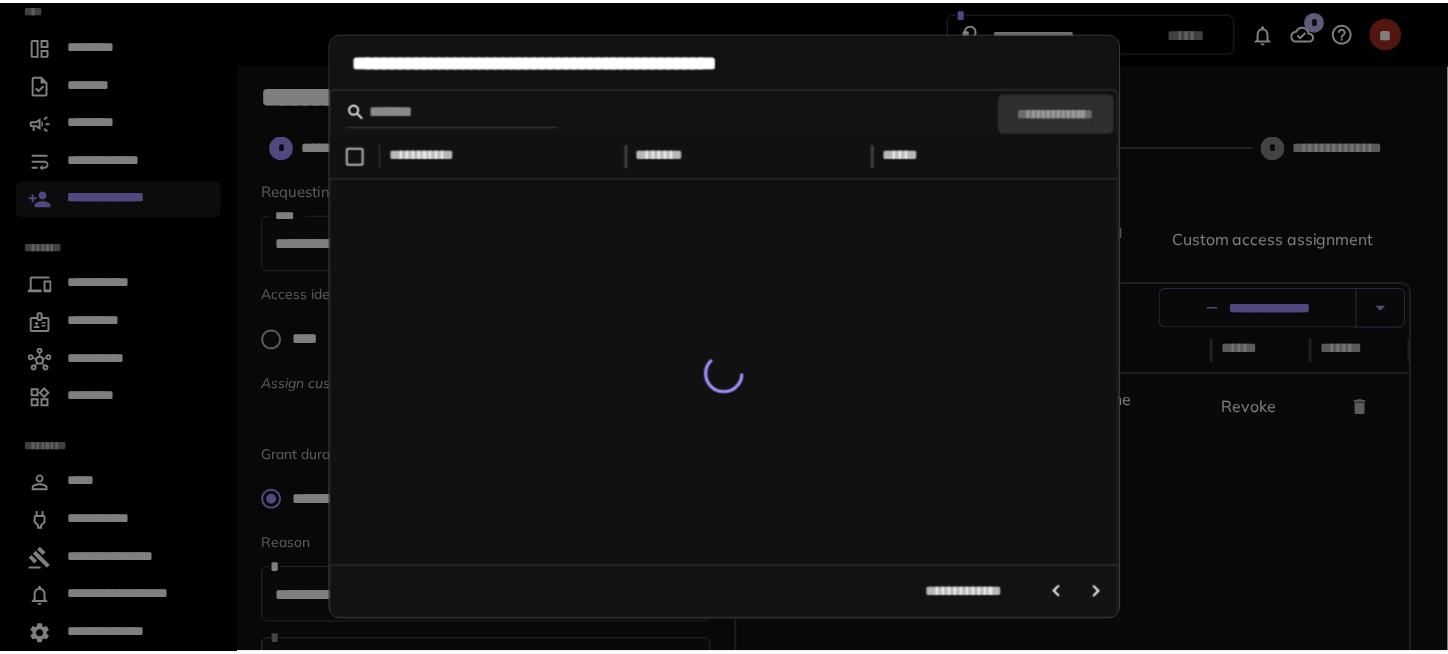scroll, scrollTop: 0, scrollLeft: 0, axis: both 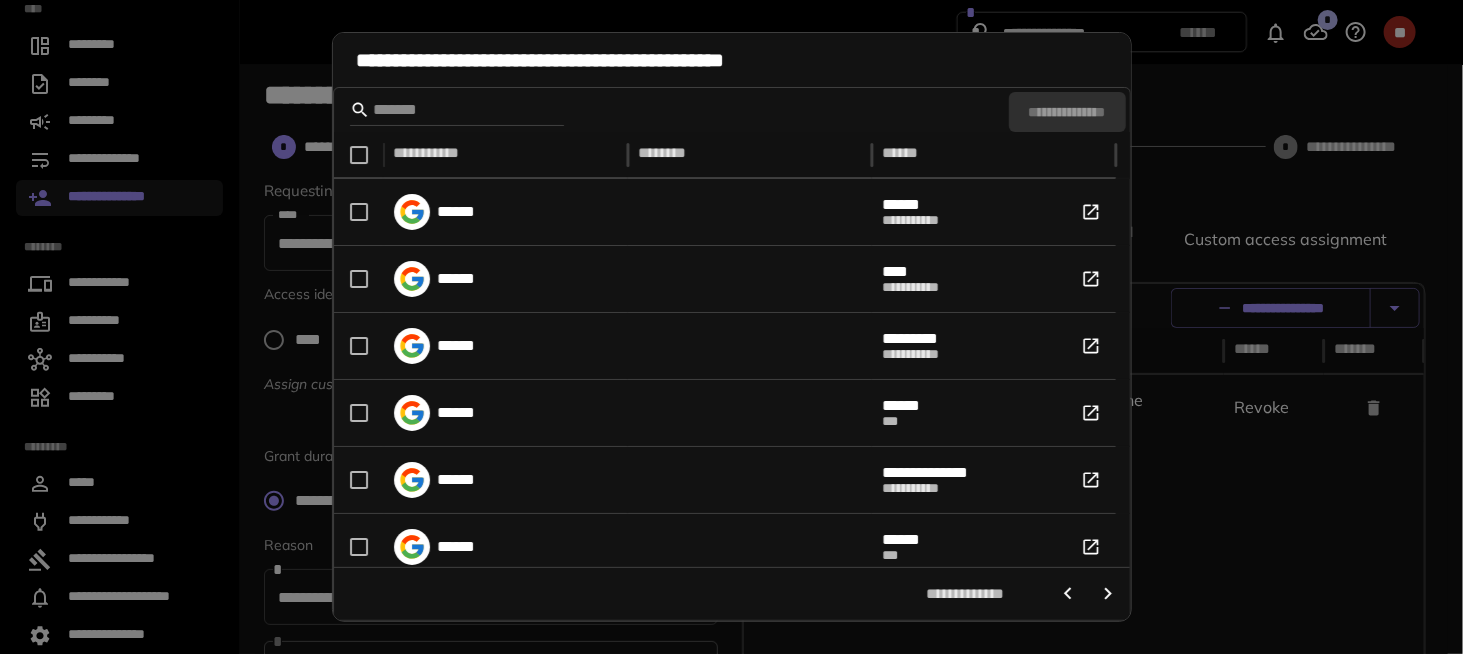 click 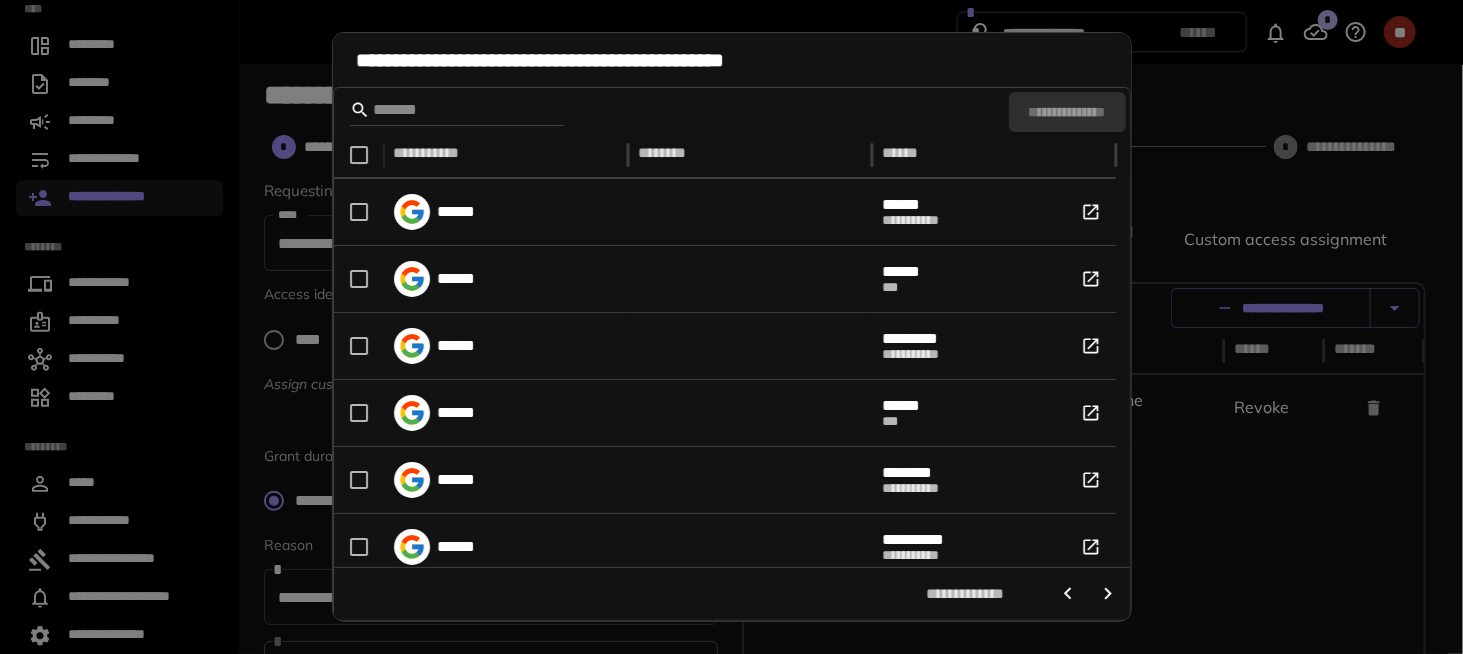 click 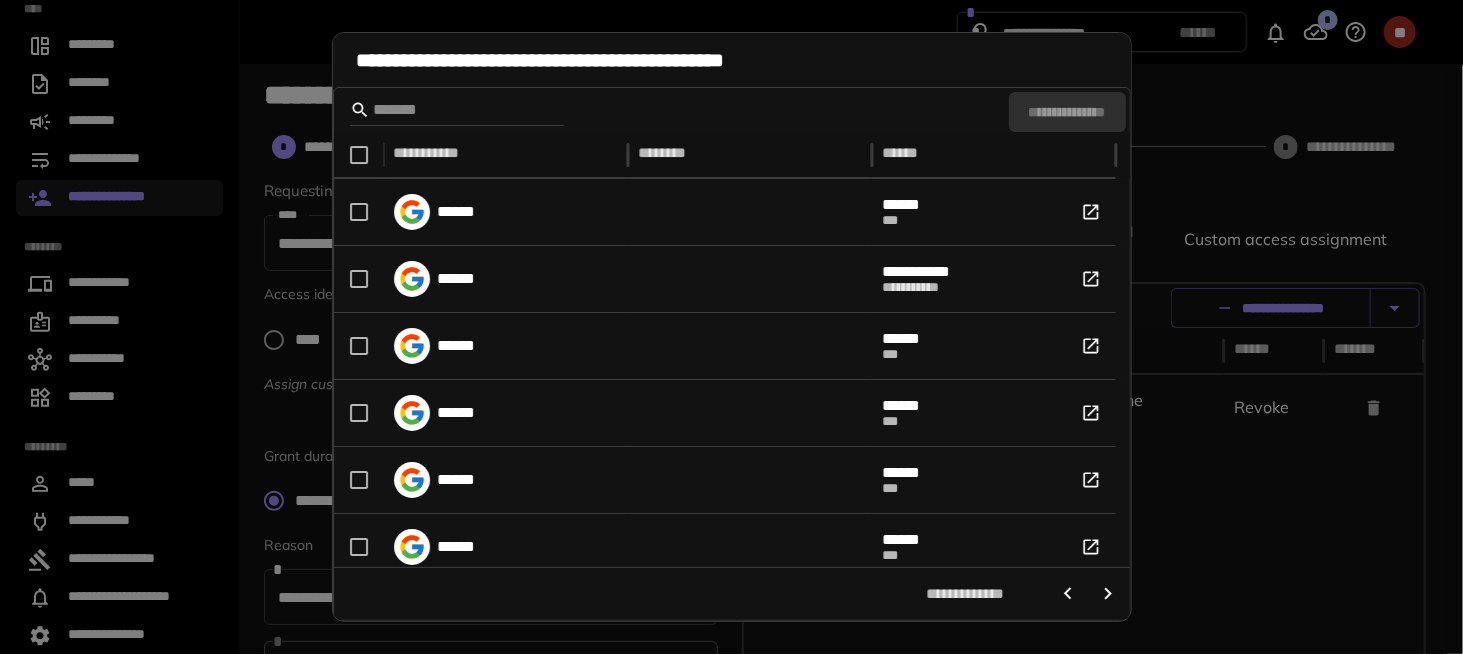 click 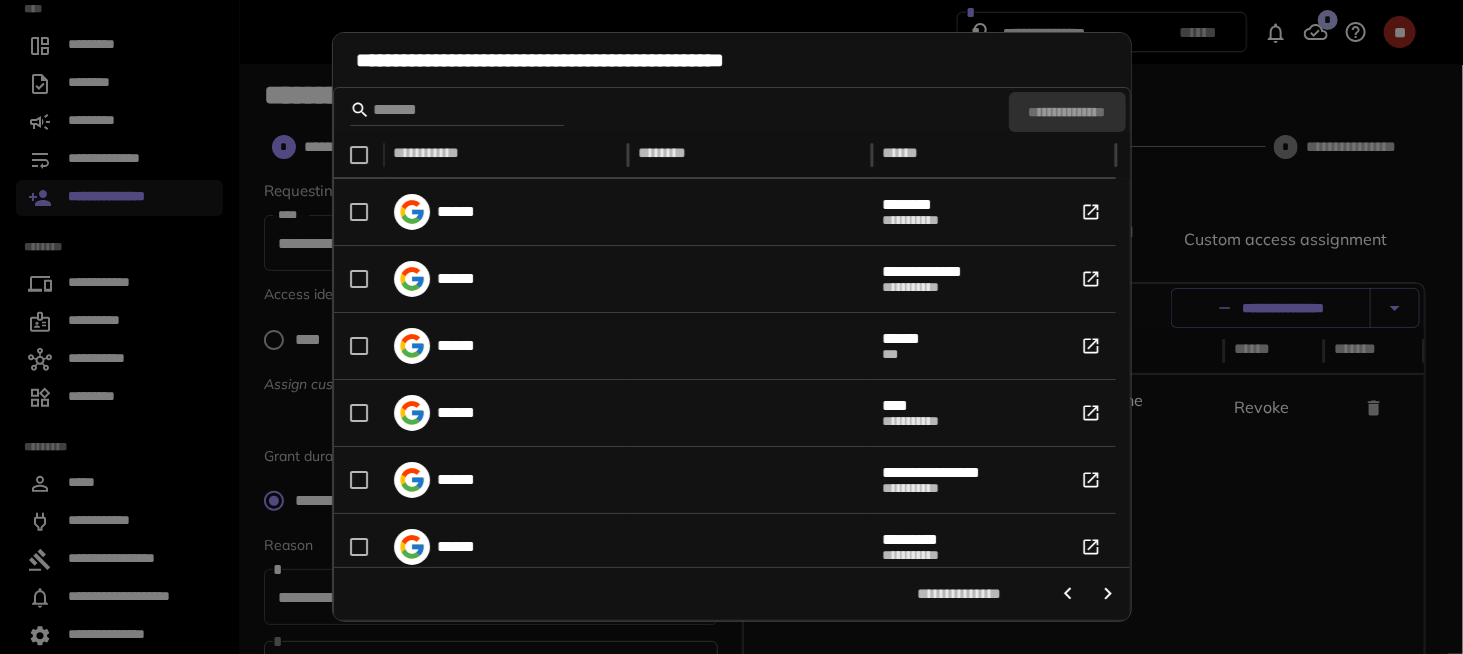 click 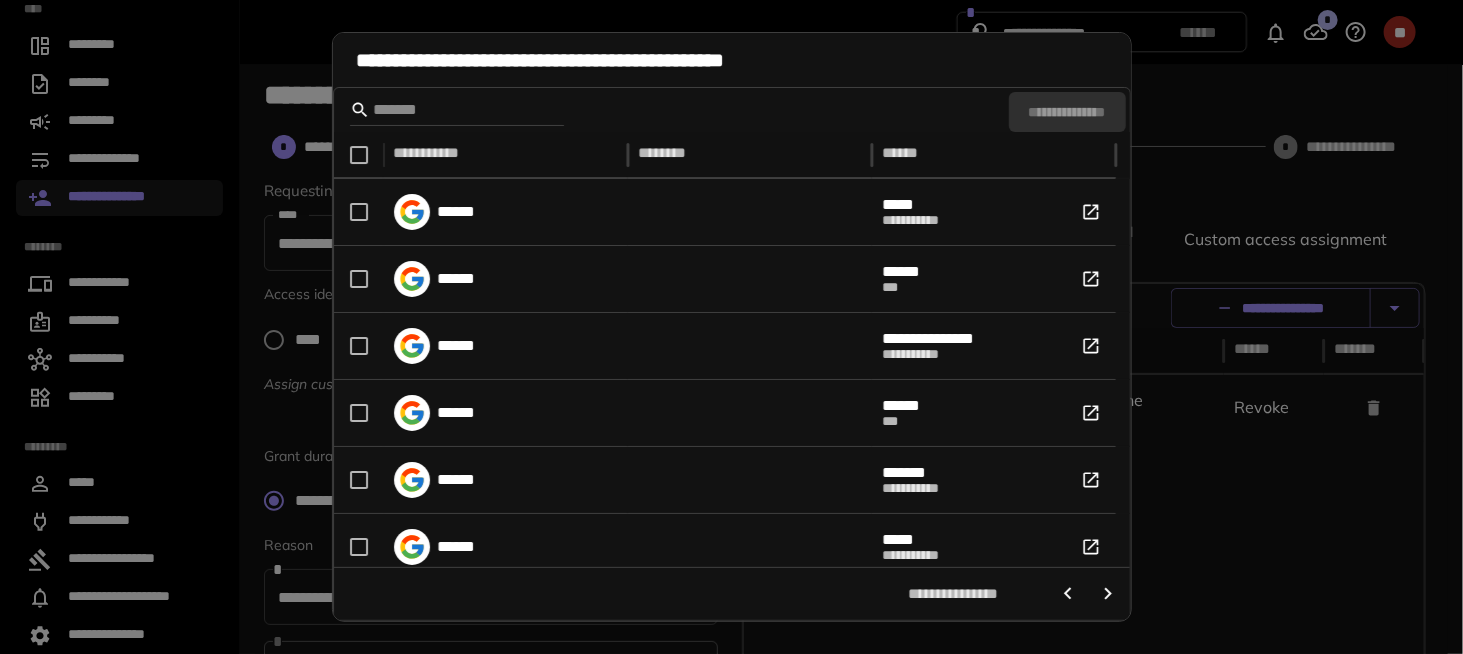 click 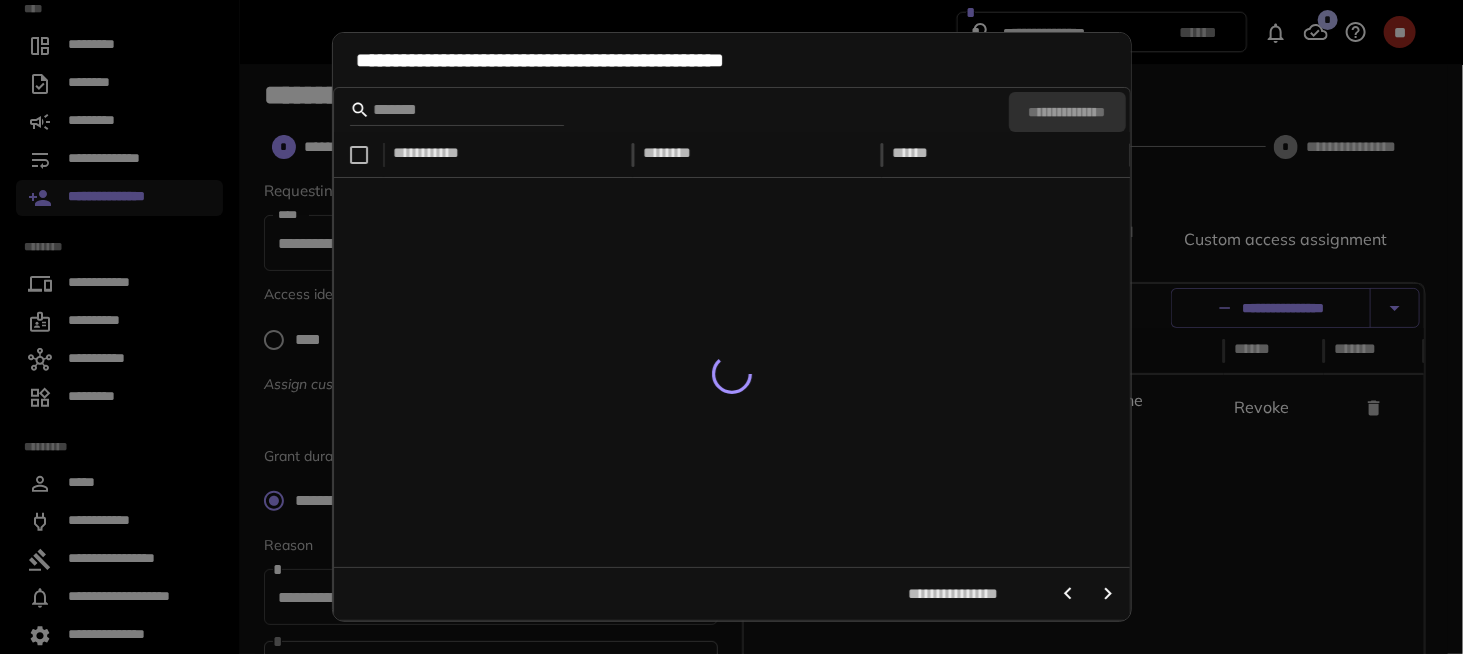 click on "**********" at bounding box center (731, 327) 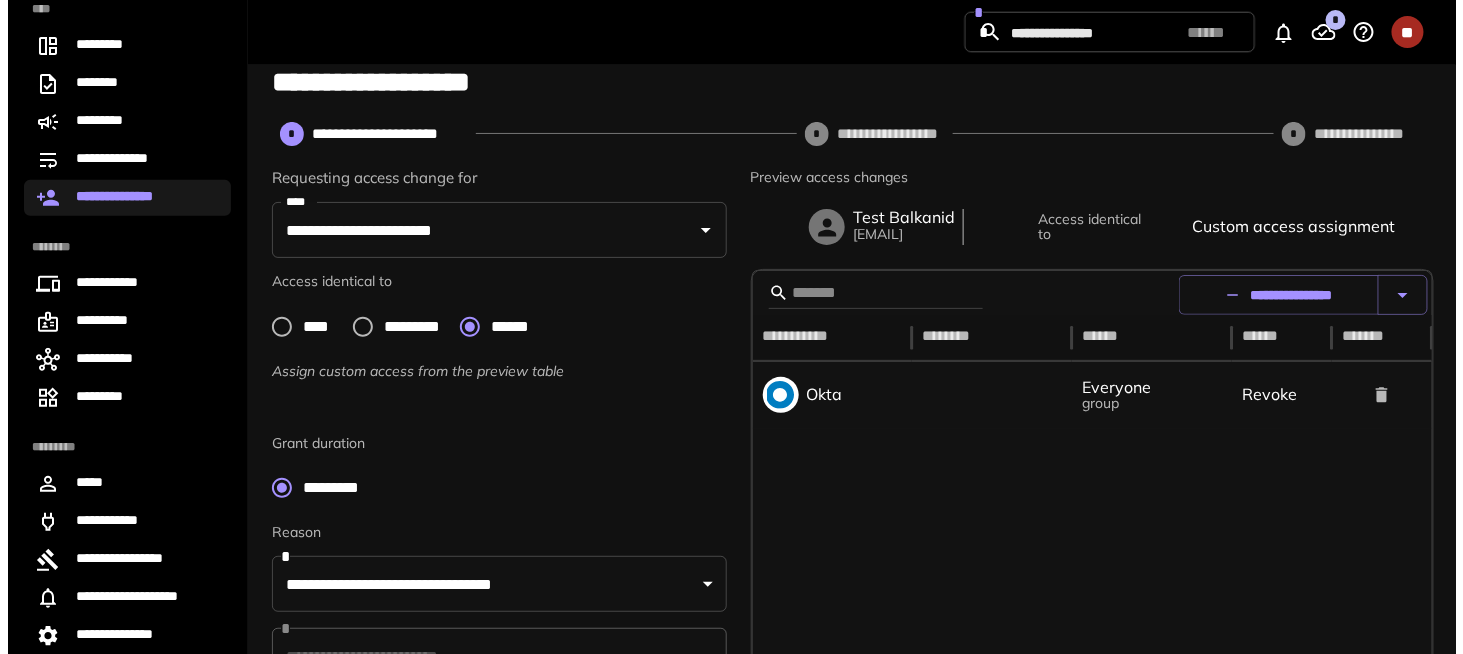 scroll, scrollTop: 0, scrollLeft: 0, axis: both 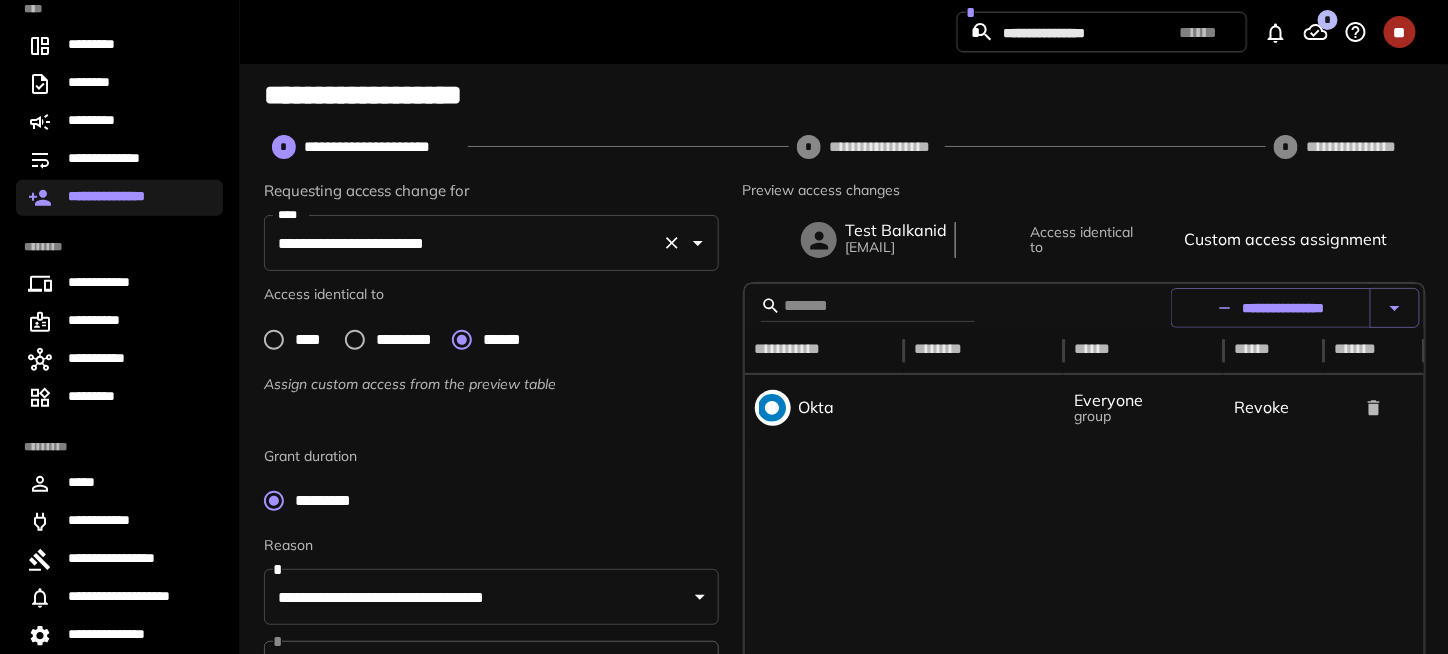 click on "**********" at bounding box center [463, 243] 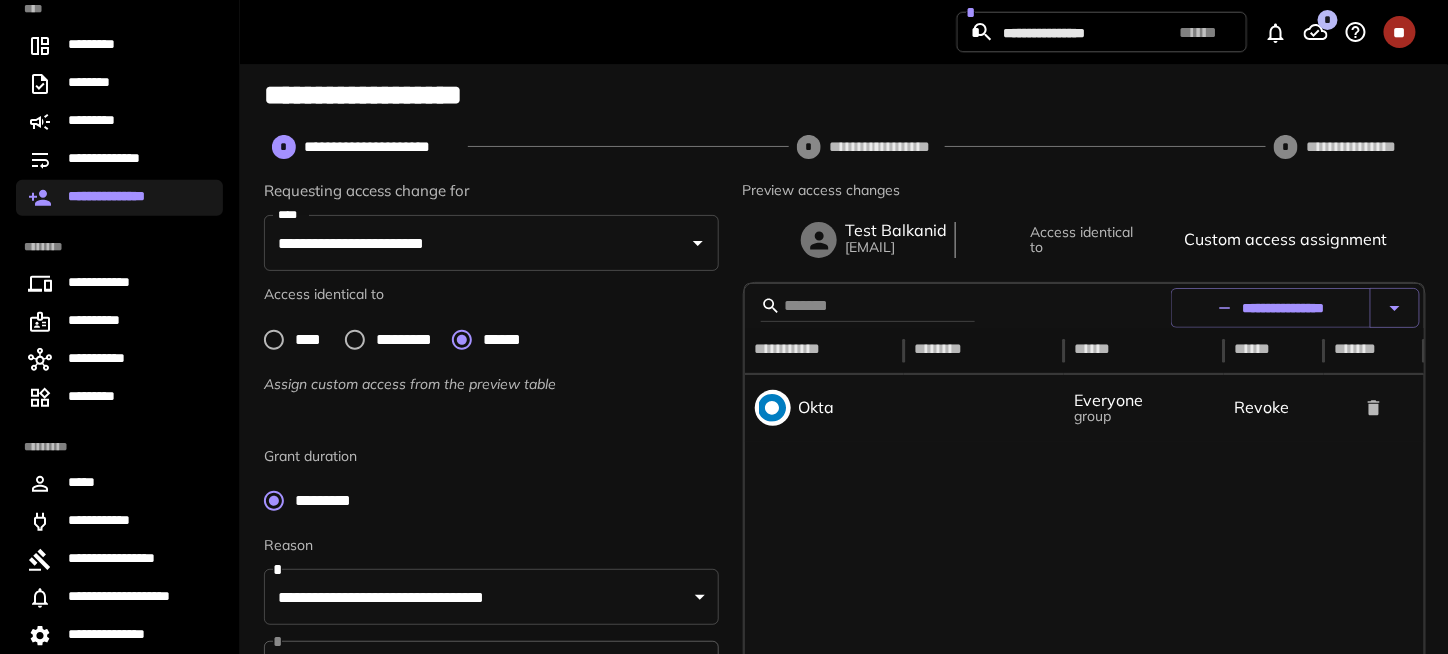 click at bounding box center [1085, 576] 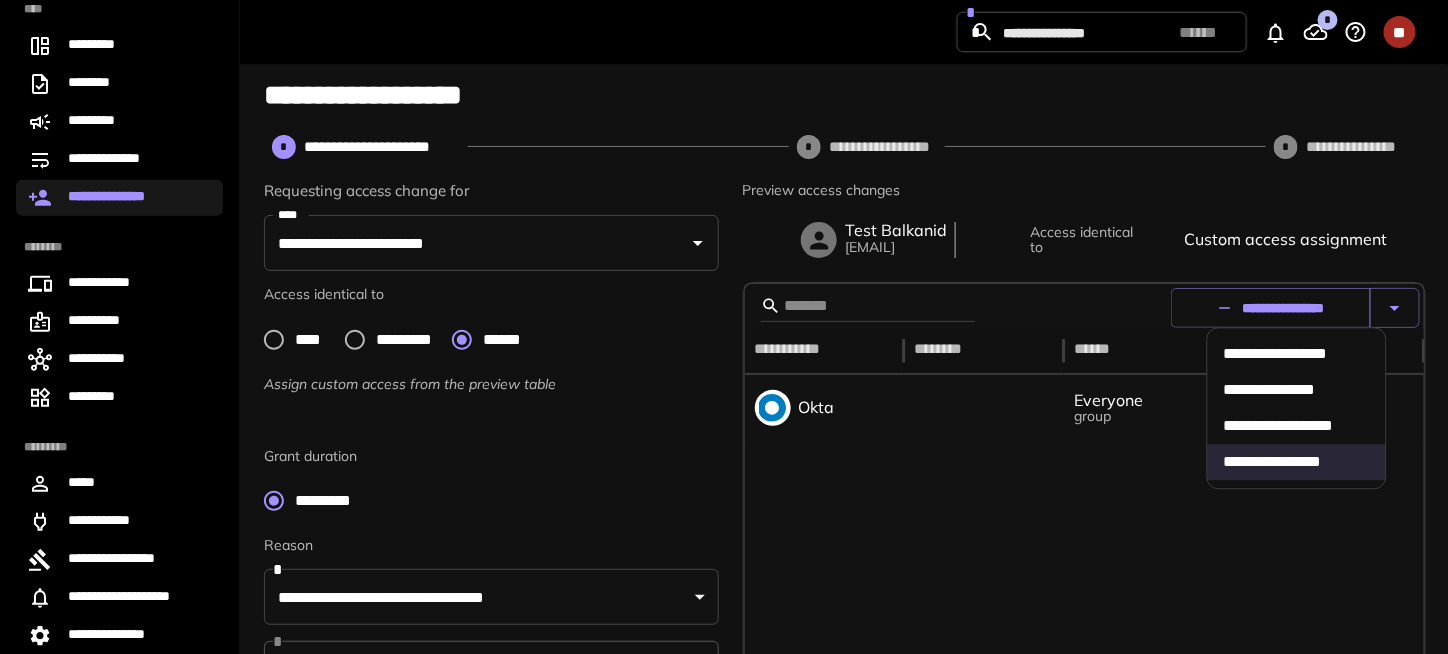 click on "**********" at bounding box center (1271, 308) 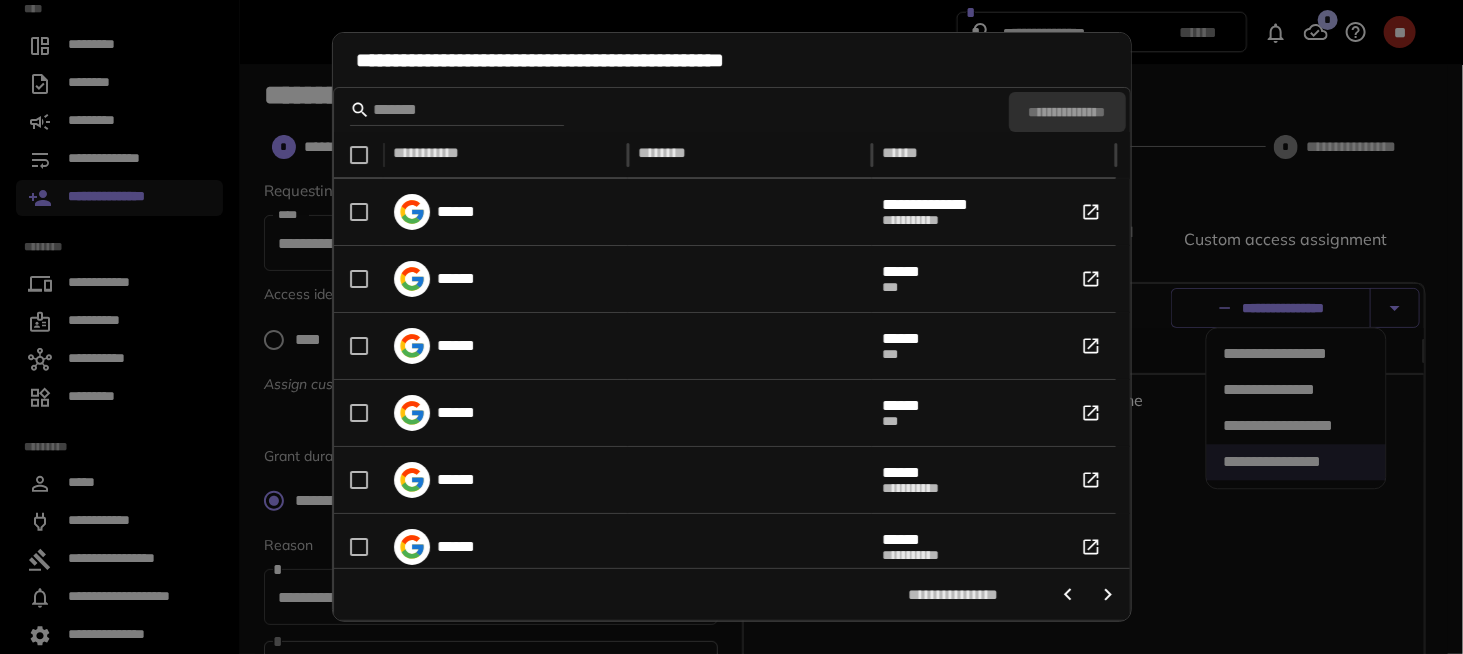 click on "**********" at bounding box center [731, 327] 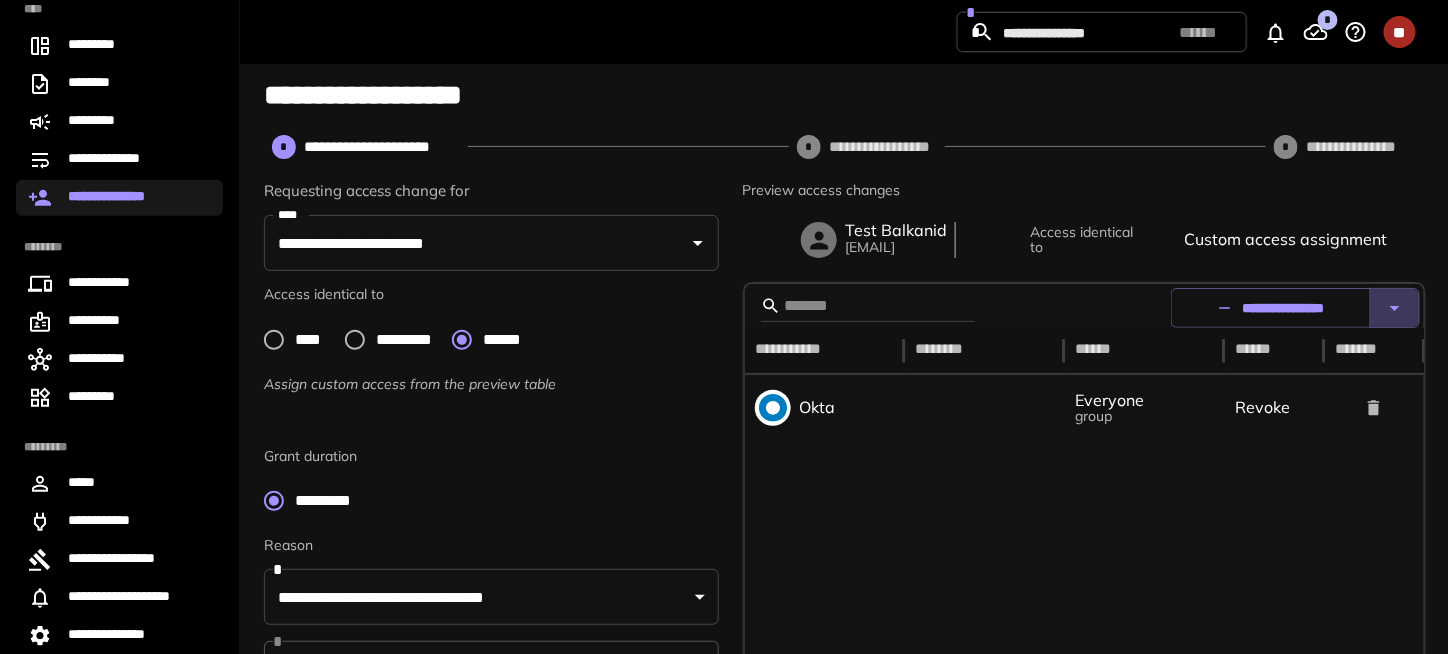 click 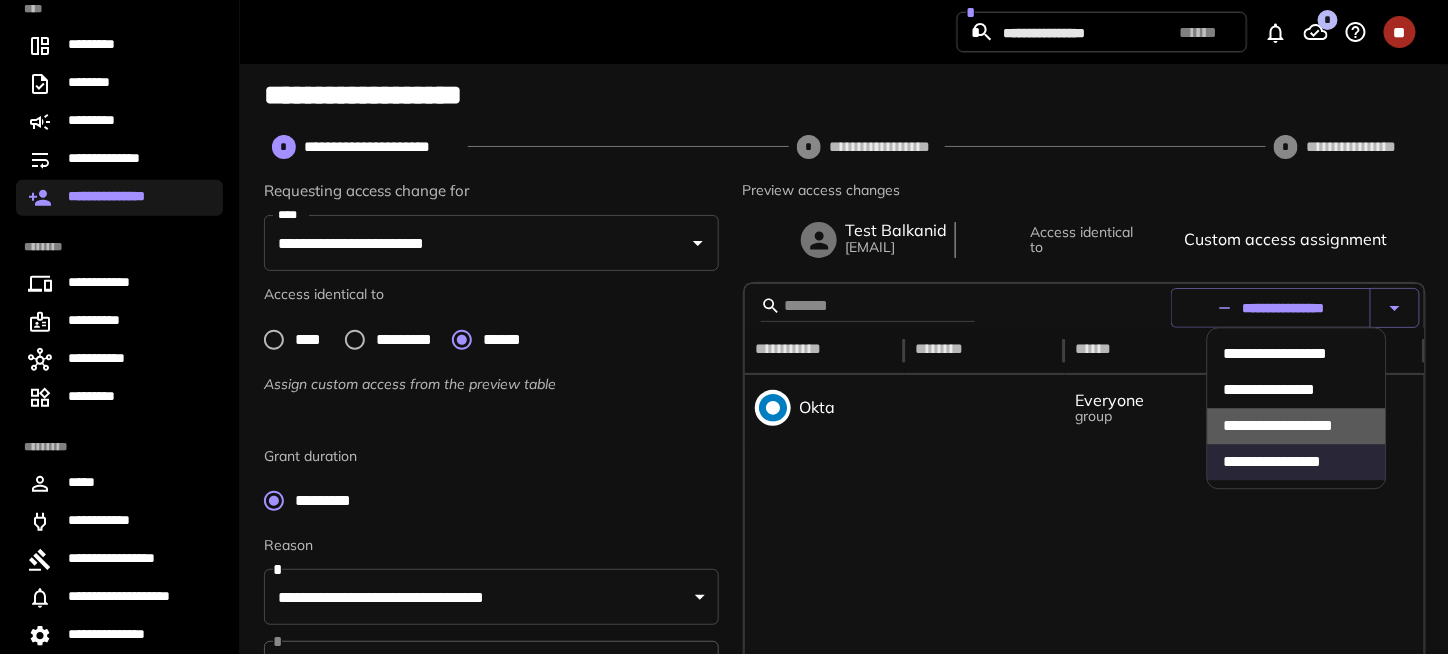 click on "**********" at bounding box center (1296, 427) 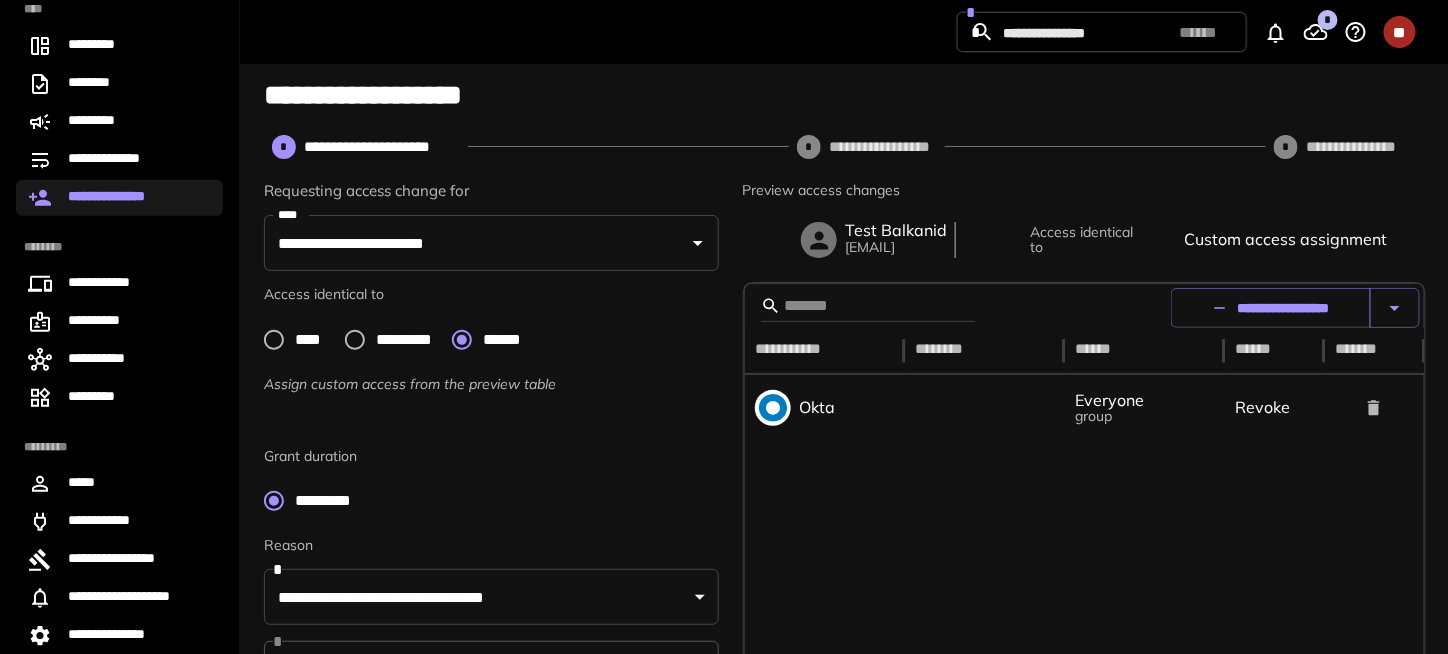 click on "**********" at bounding box center [1271, 308] 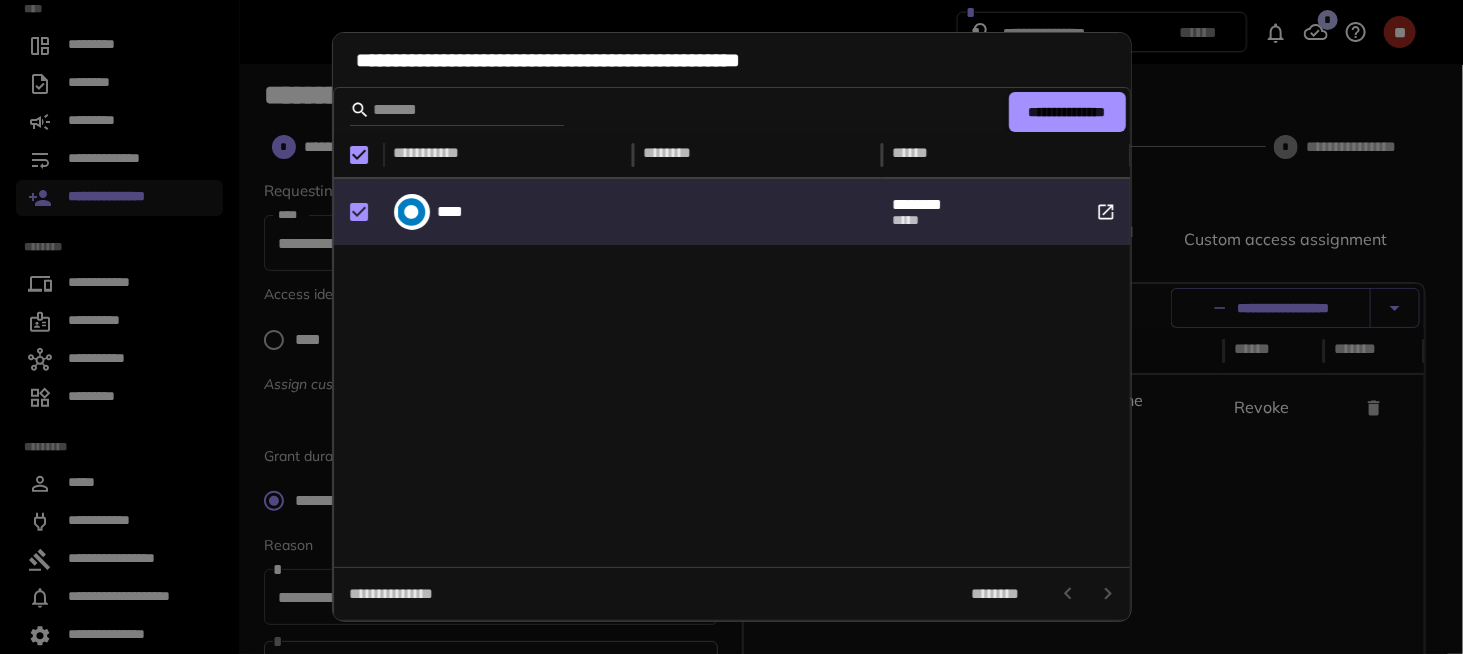 click on "**********" at bounding box center [731, 327] 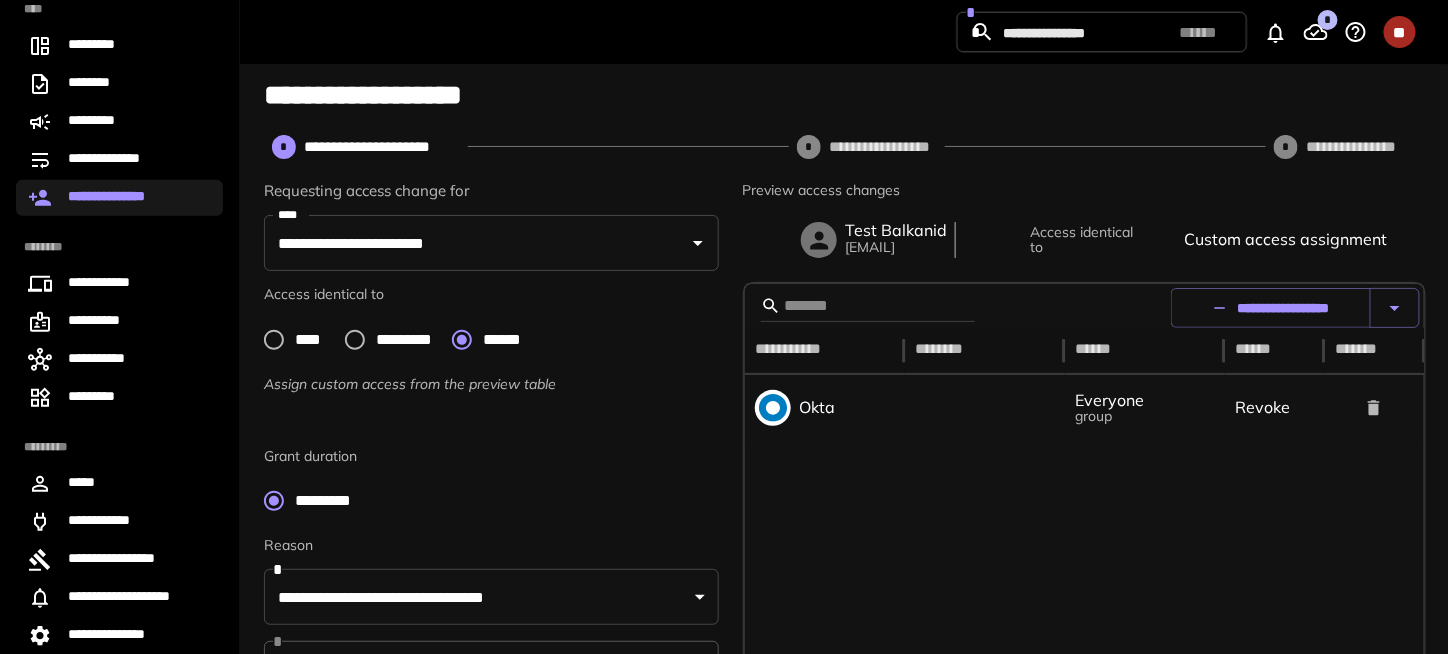 click at bounding box center (1395, 308) 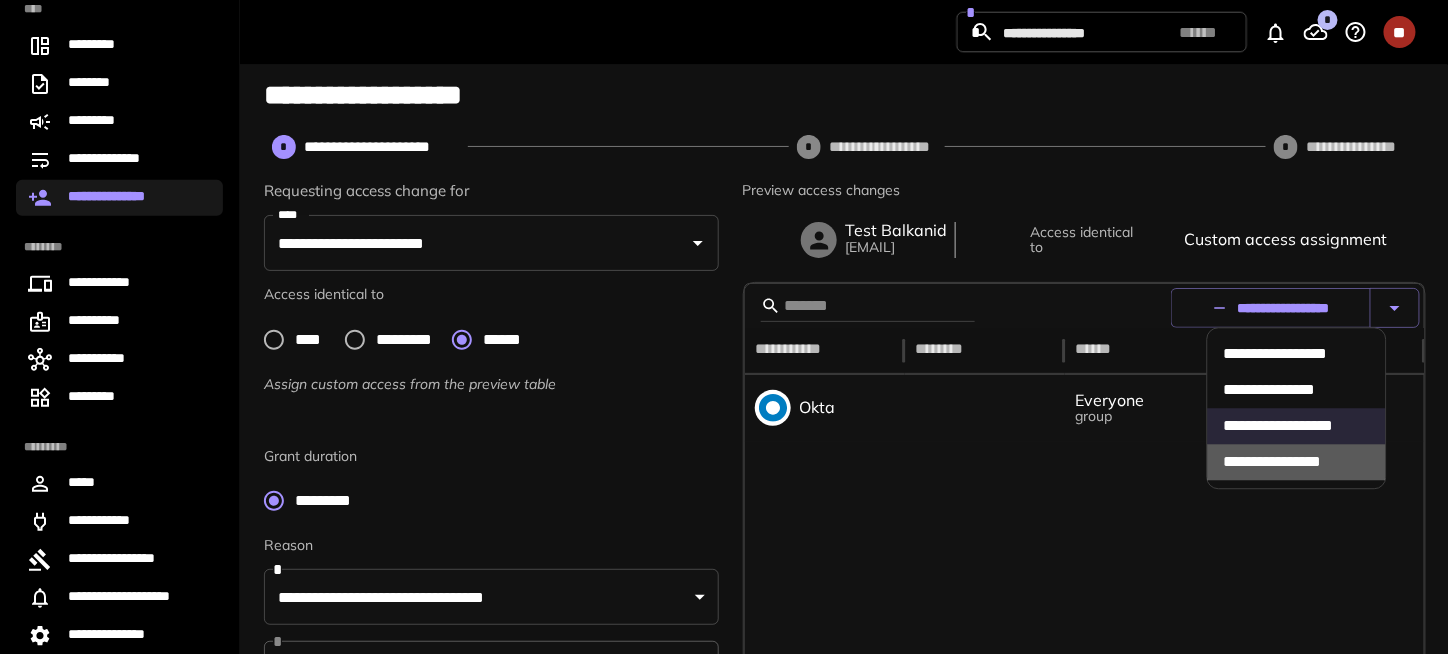 click on "**********" at bounding box center [1296, 463] 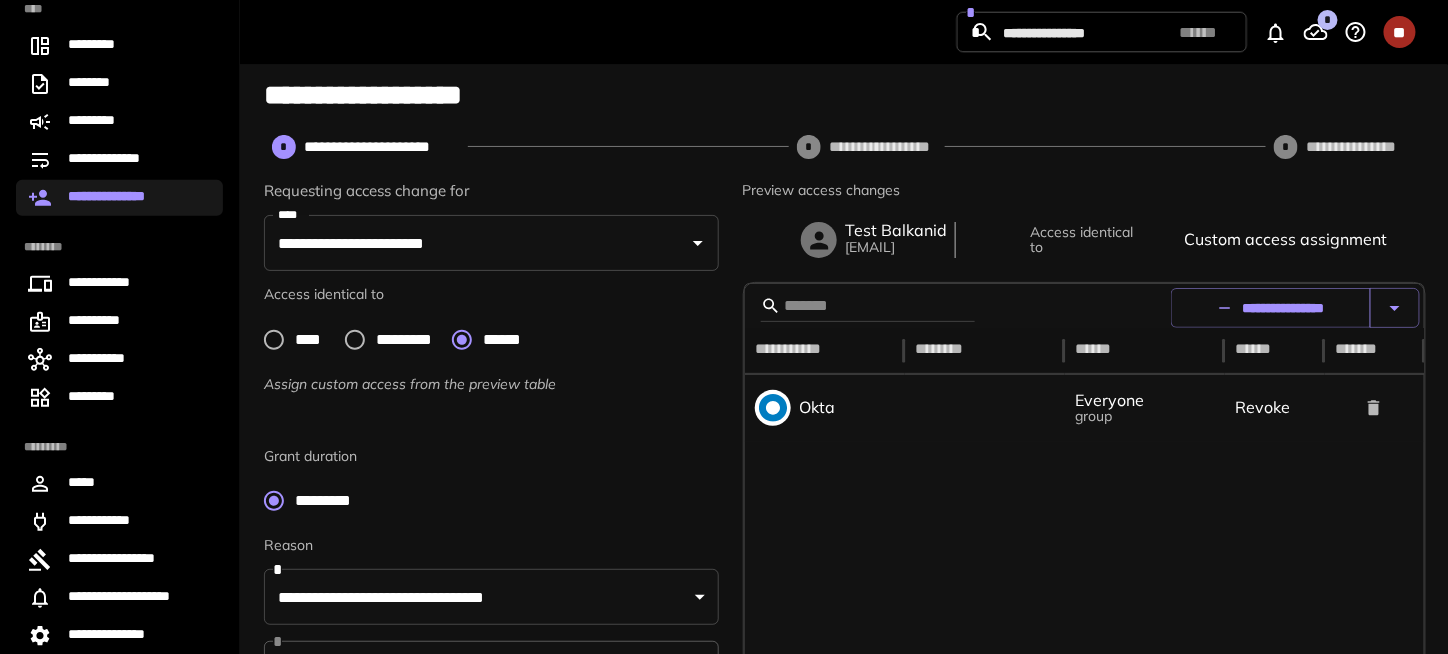 click on "**********" at bounding box center [1271, 308] 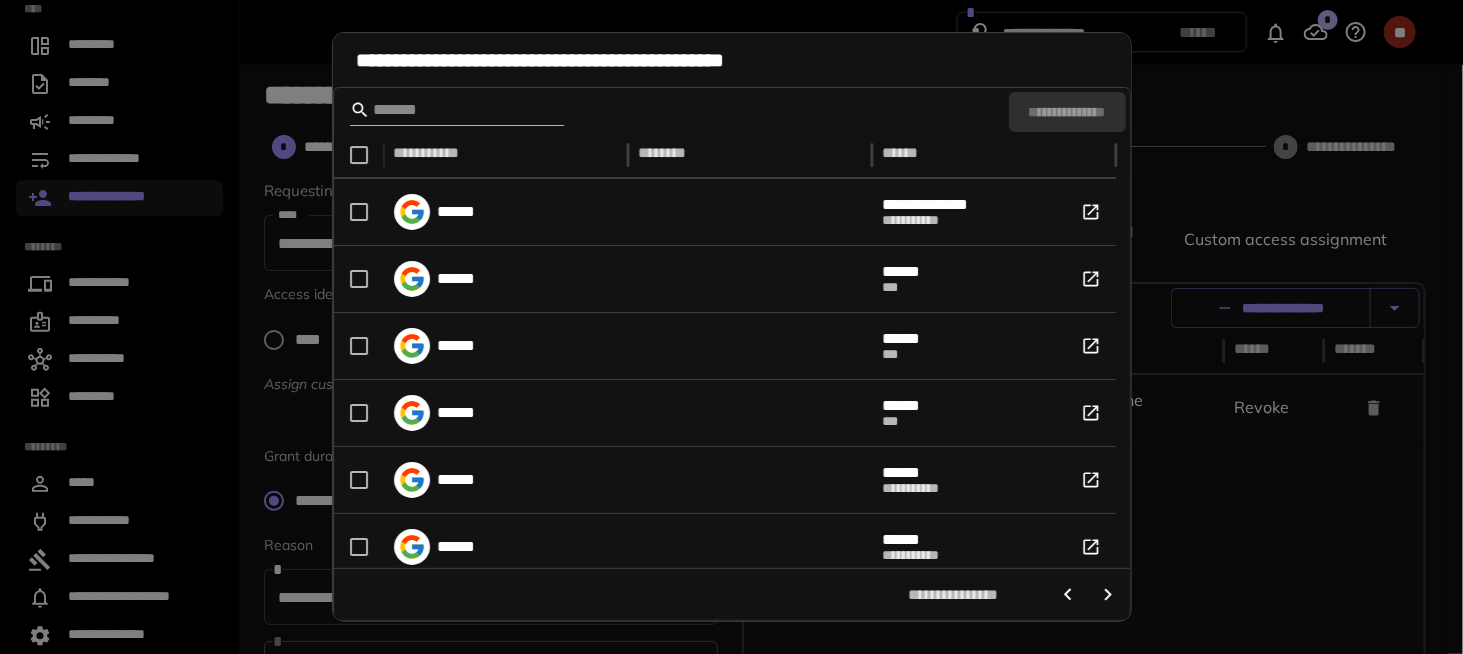 click at bounding box center (454, 110) 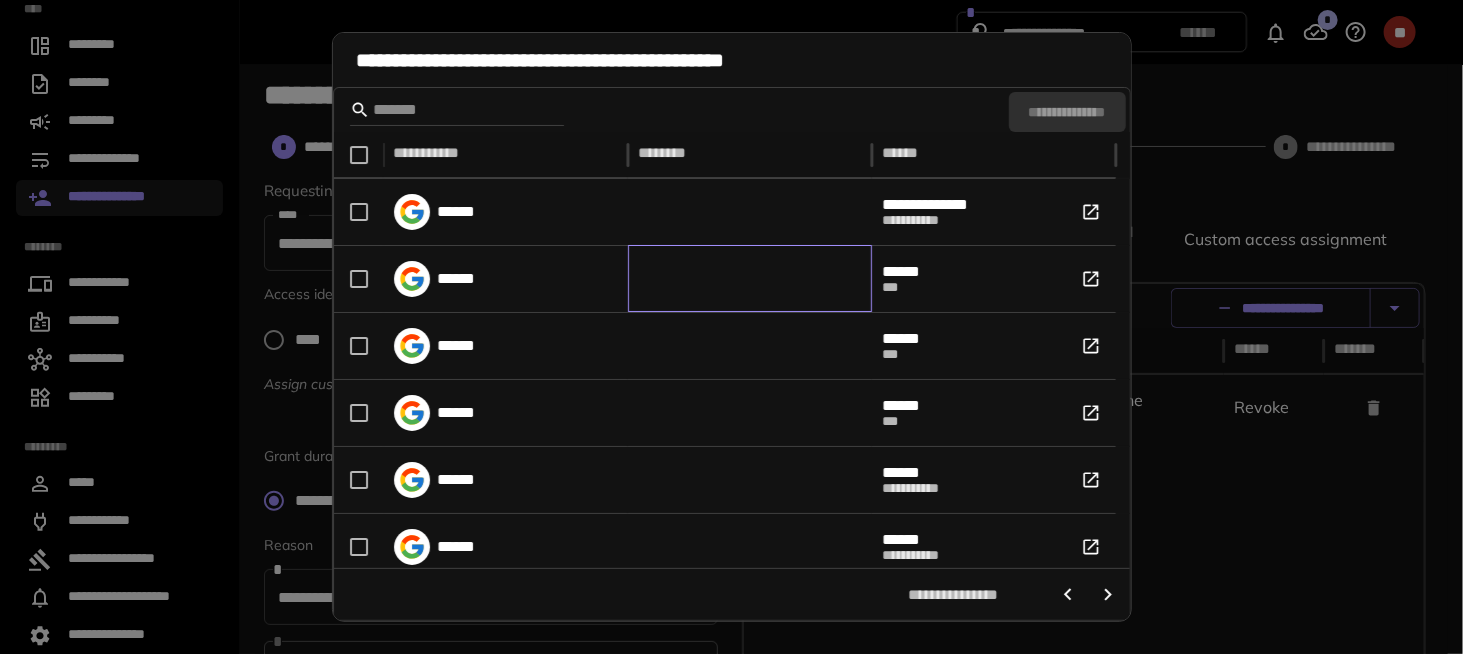 drag, startPoint x: 737, startPoint y: 281, endPoint x: 1062, endPoint y: 279, distance: 325.00616 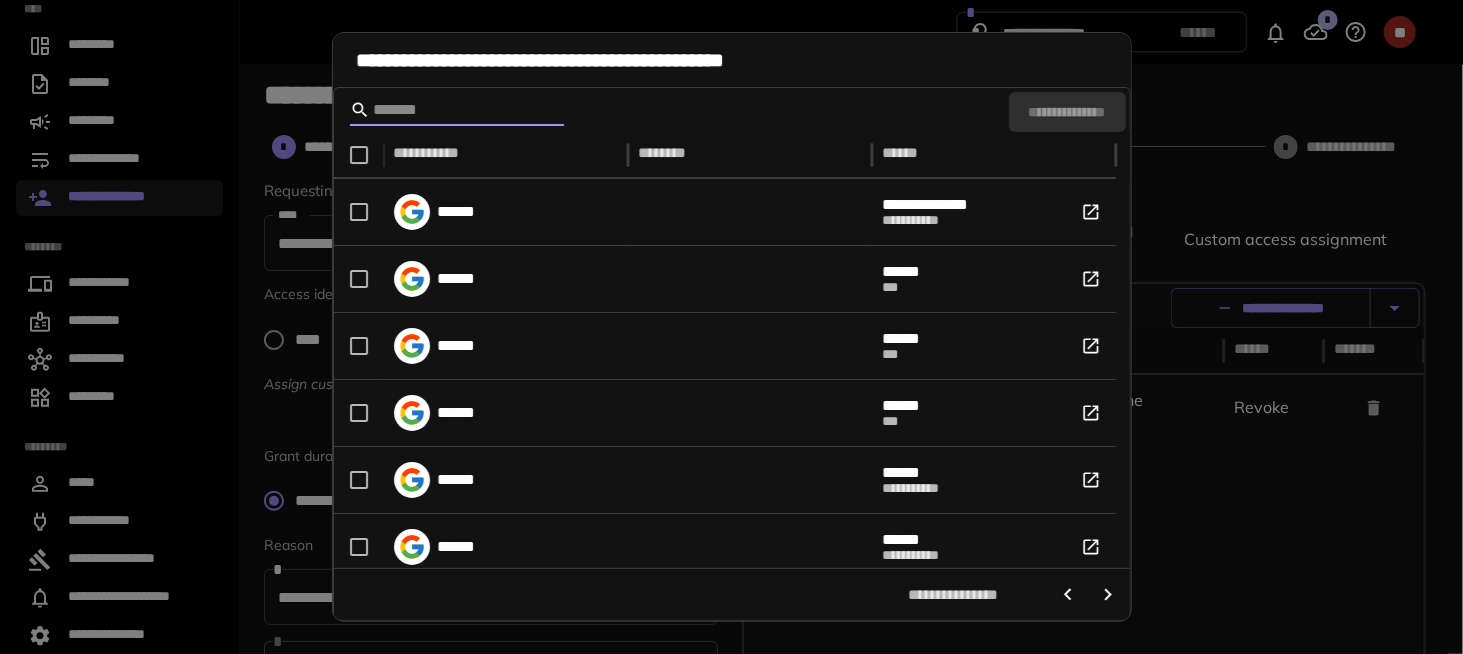 click at bounding box center [454, 110] 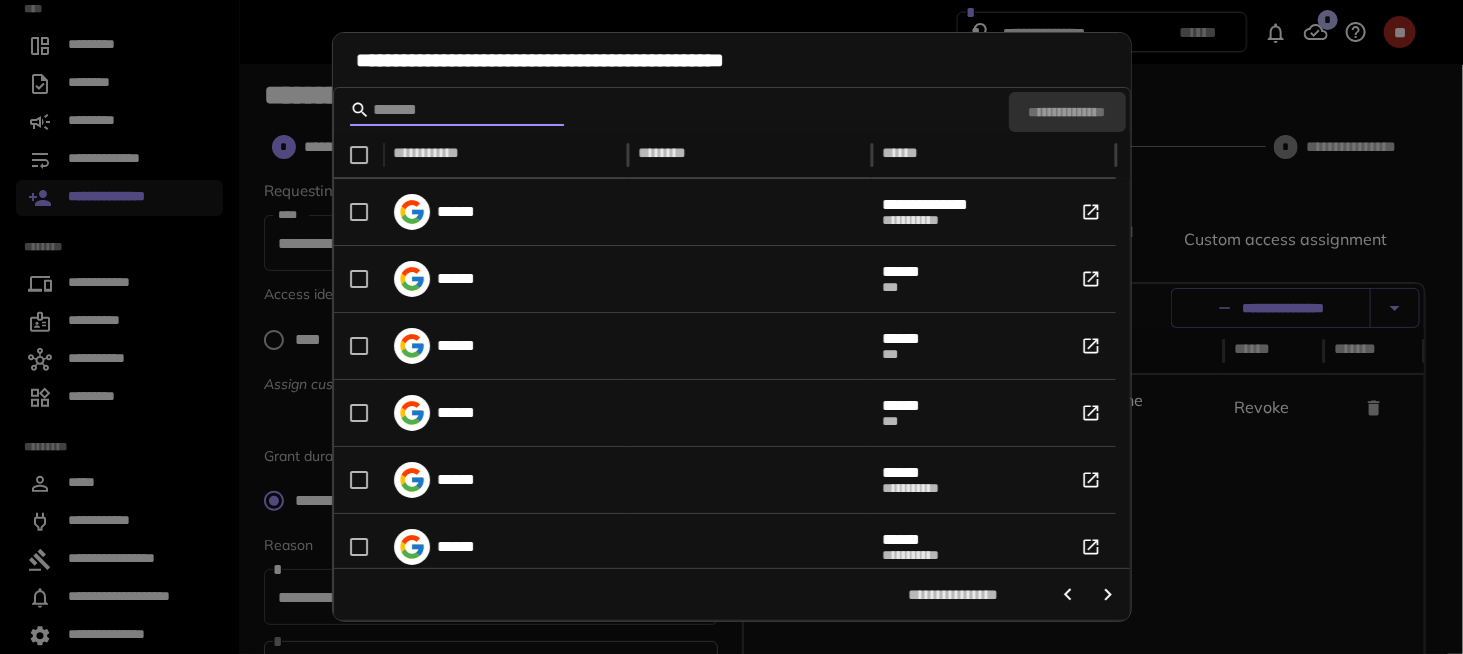 scroll, scrollTop: 500, scrollLeft: 0, axis: vertical 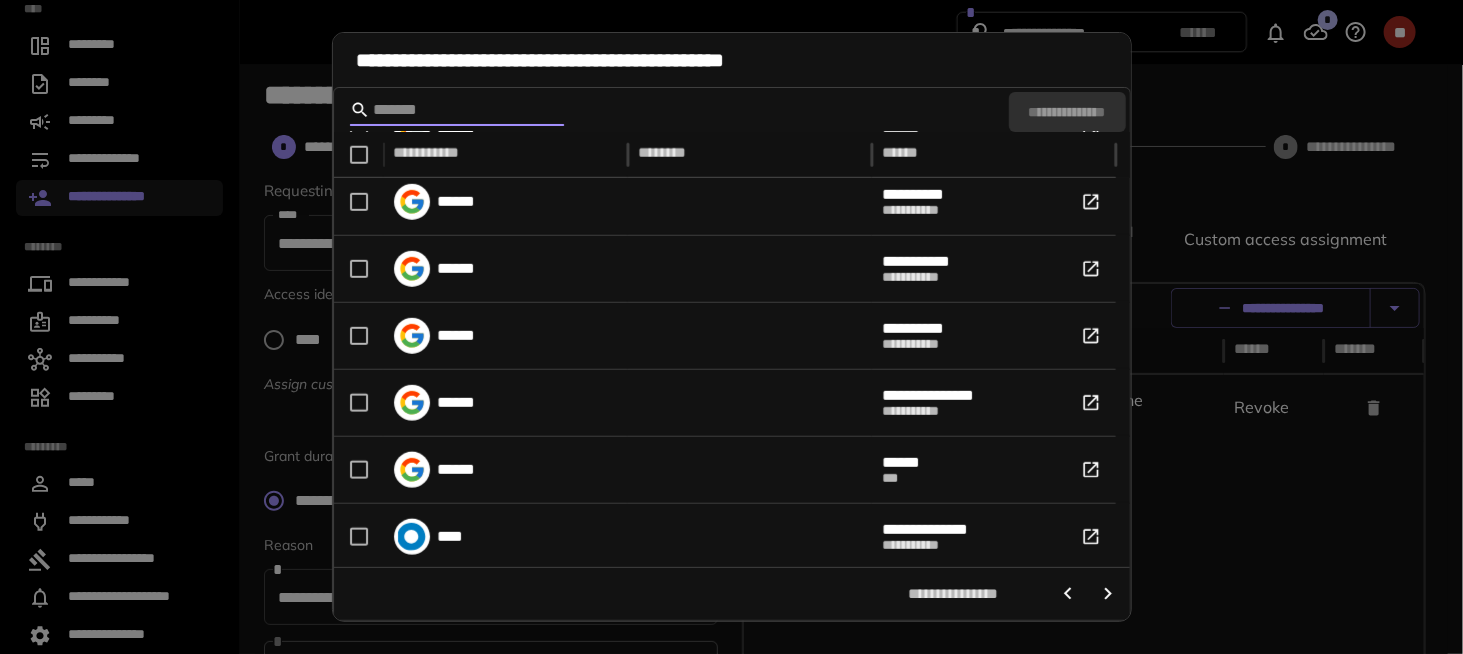 click 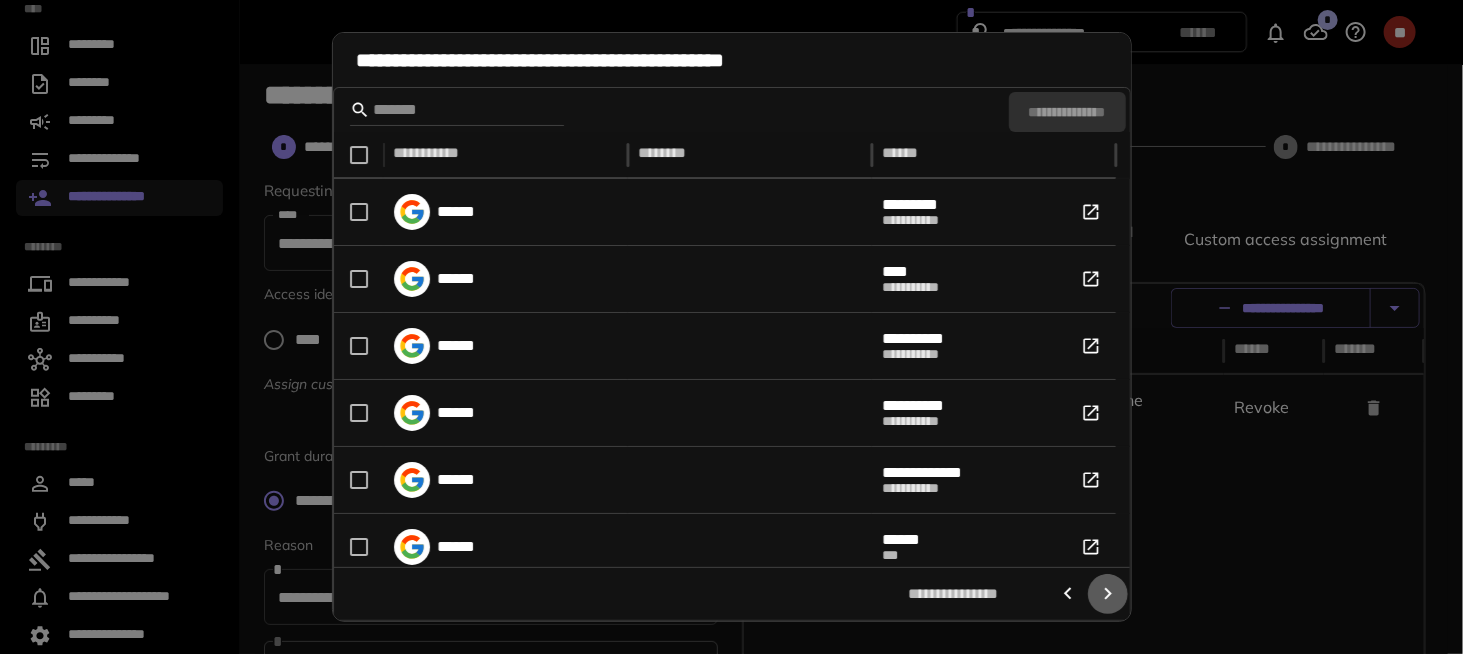 click 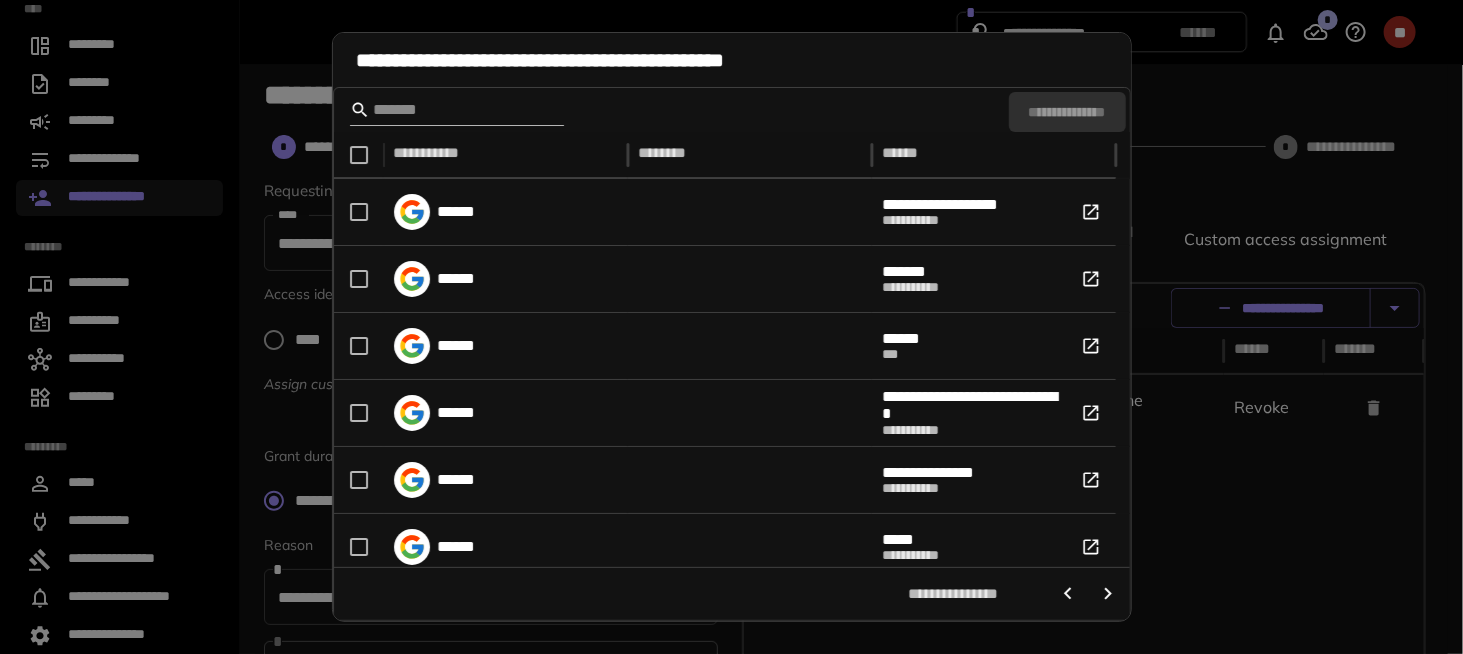 click at bounding box center (454, 110) 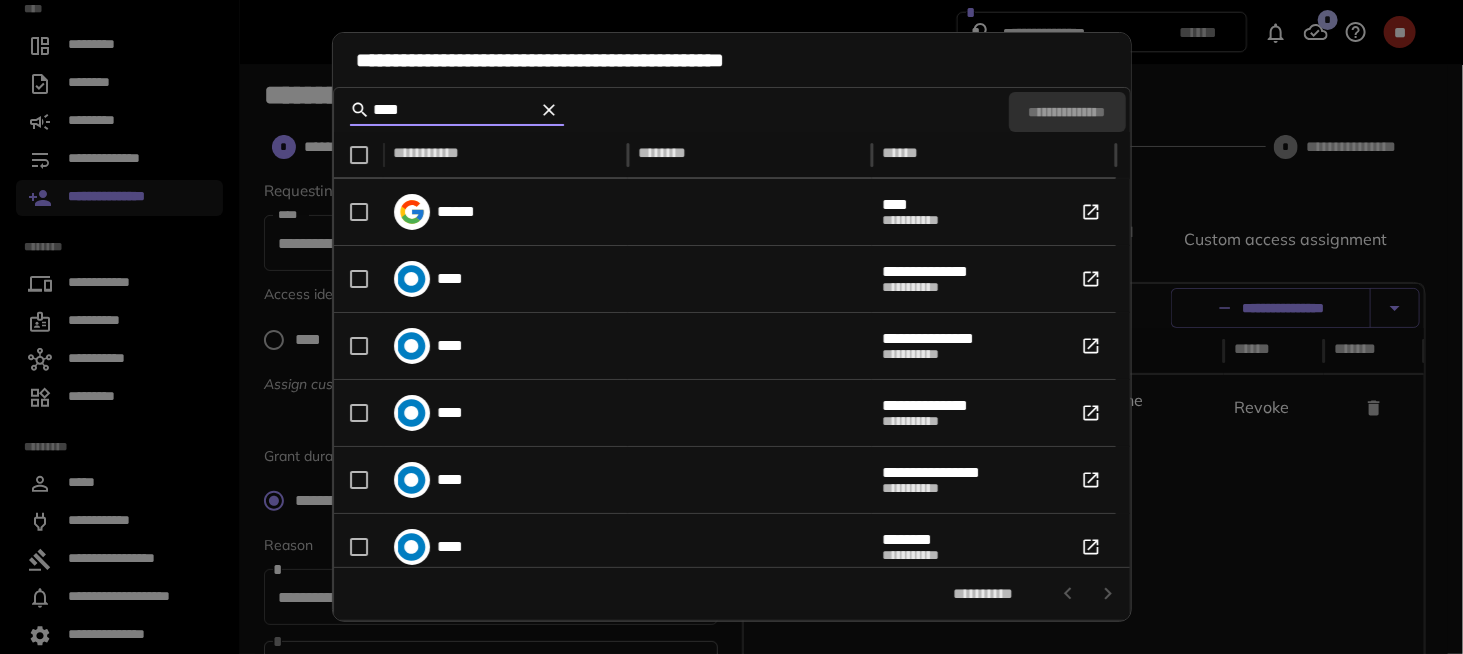 type on "****" 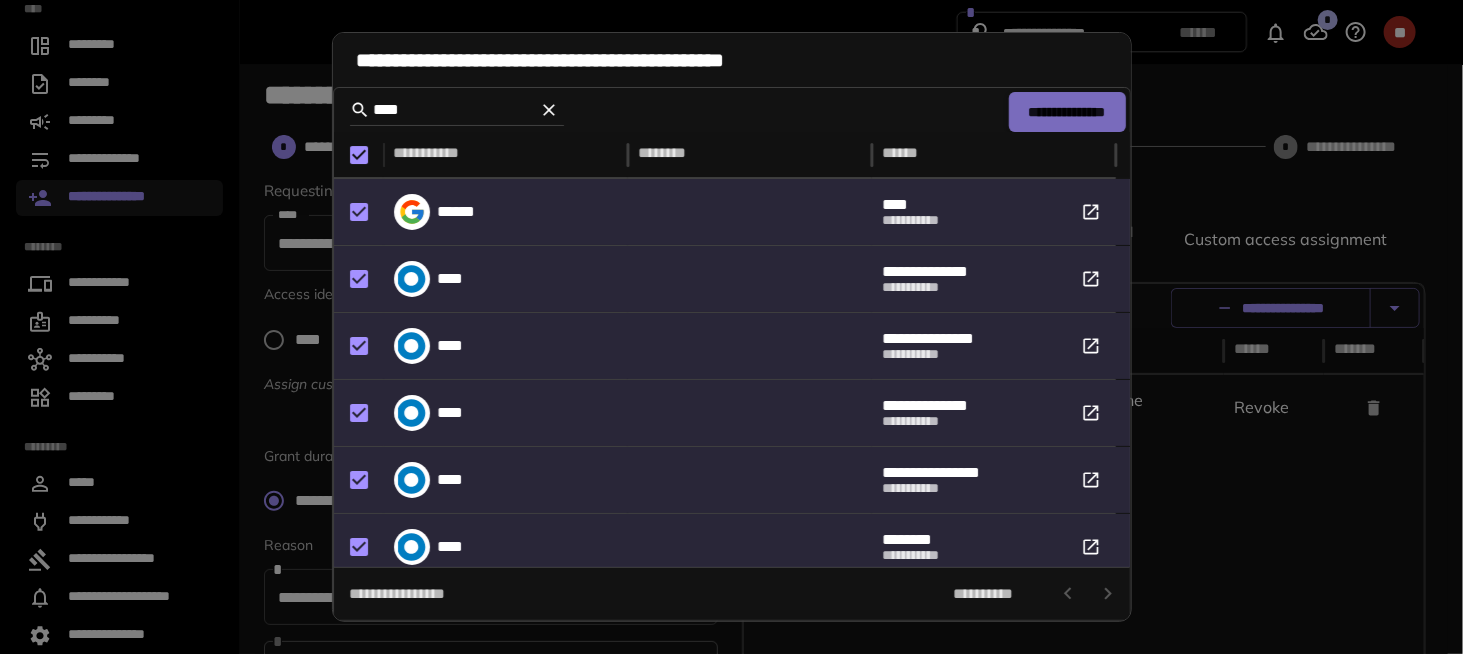 click on "**********" at bounding box center [1067, 112] 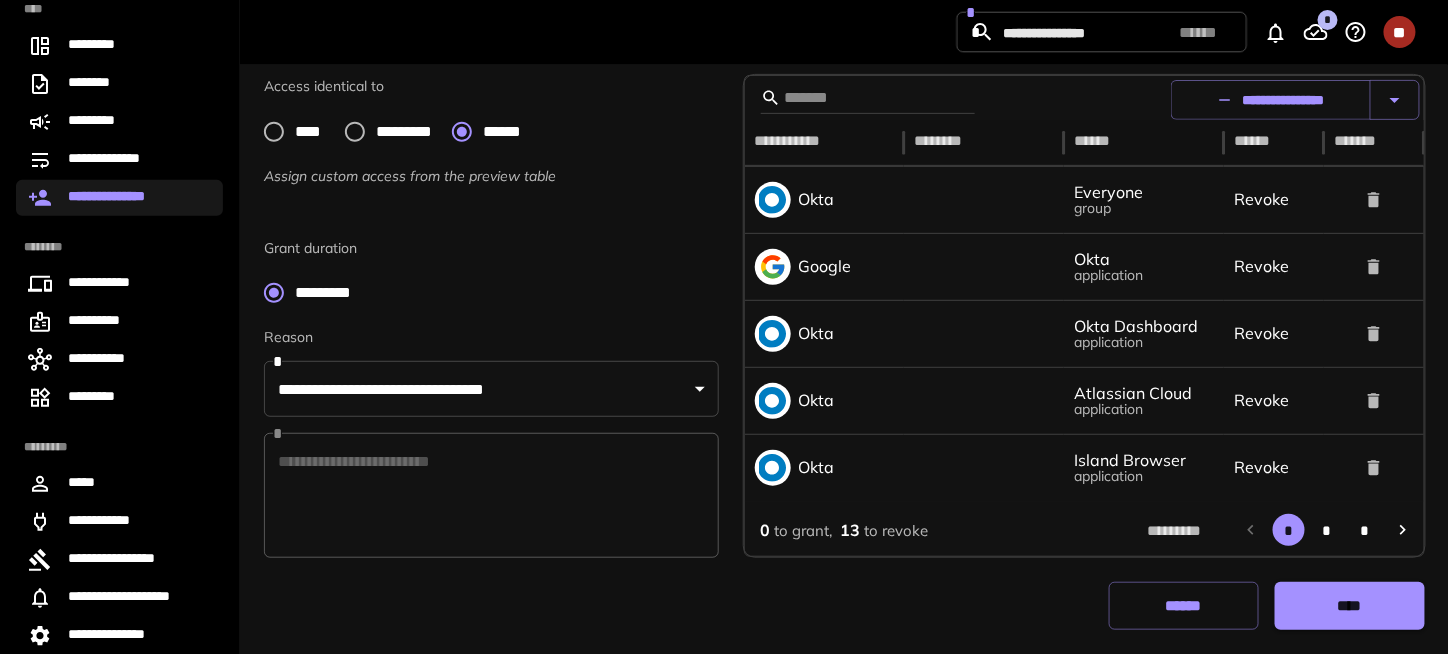 click on "****" at bounding box center [1349, 606] 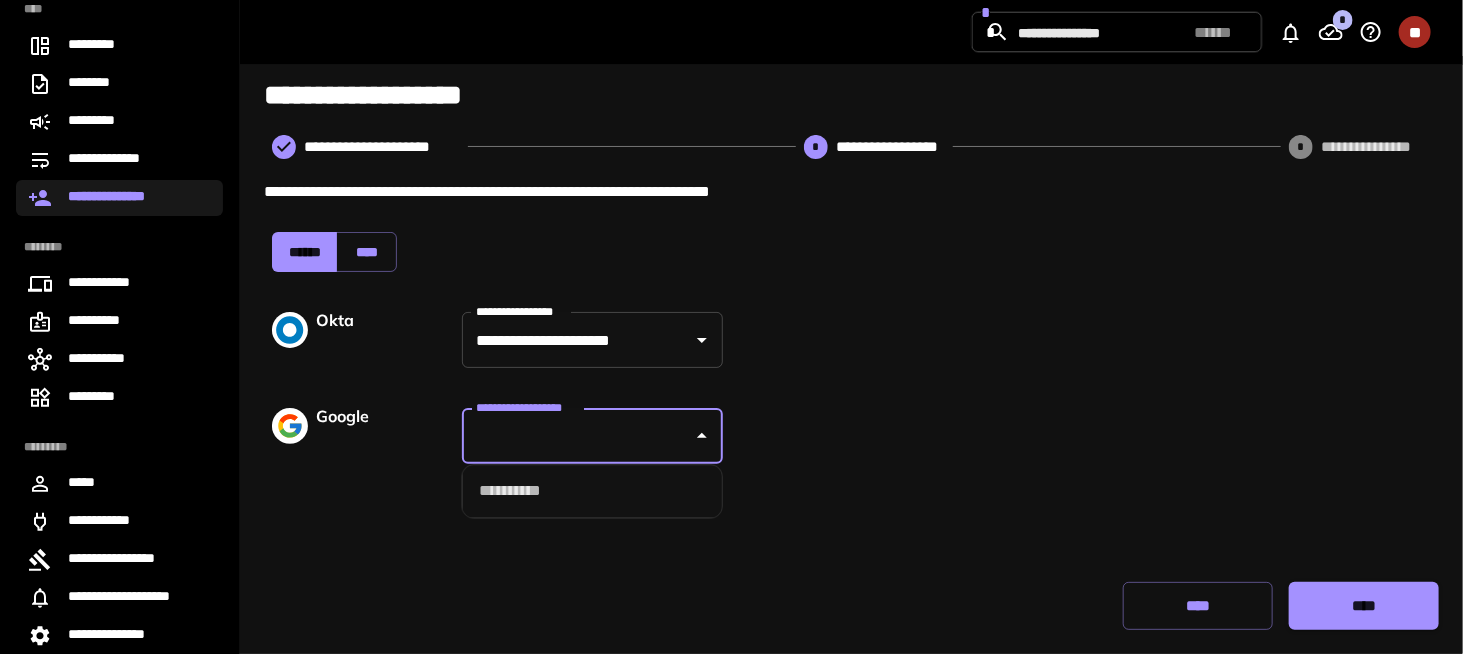 click on "**********" at bounding box center (592, 436) 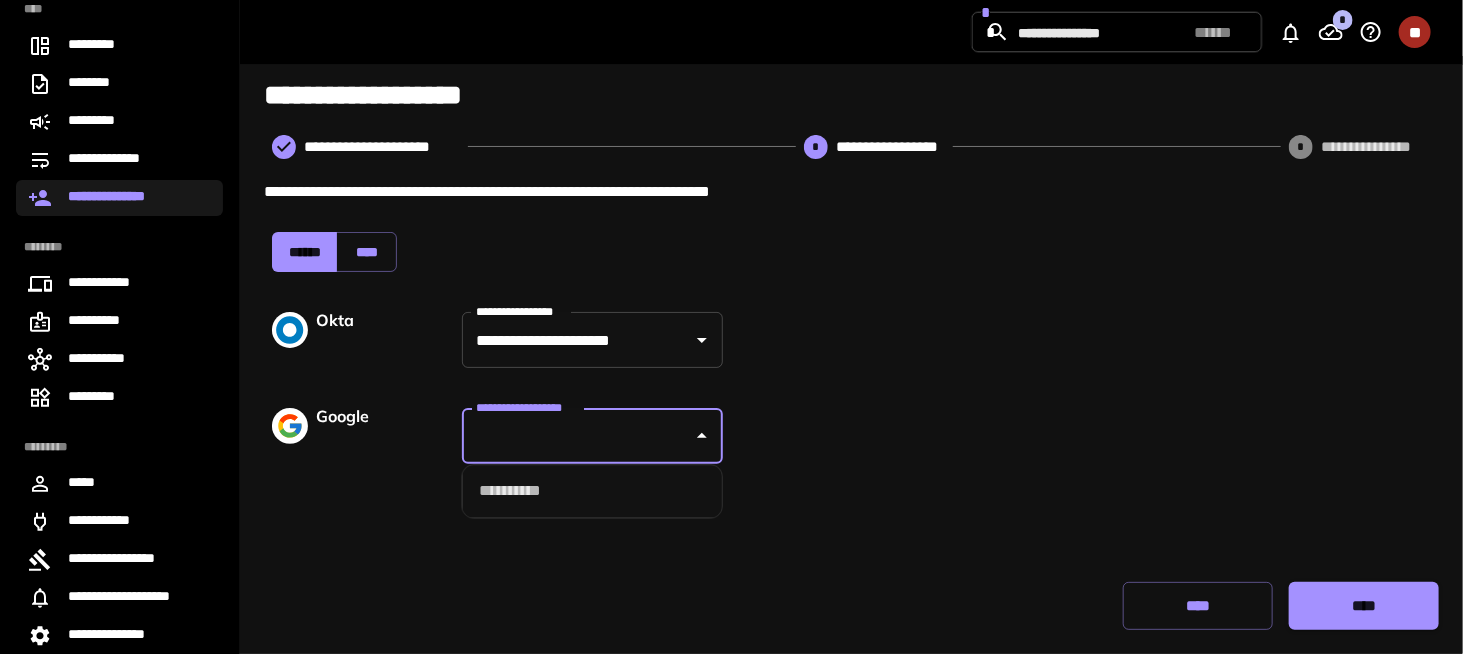 click on "**********" at bounding box center [851, 380] 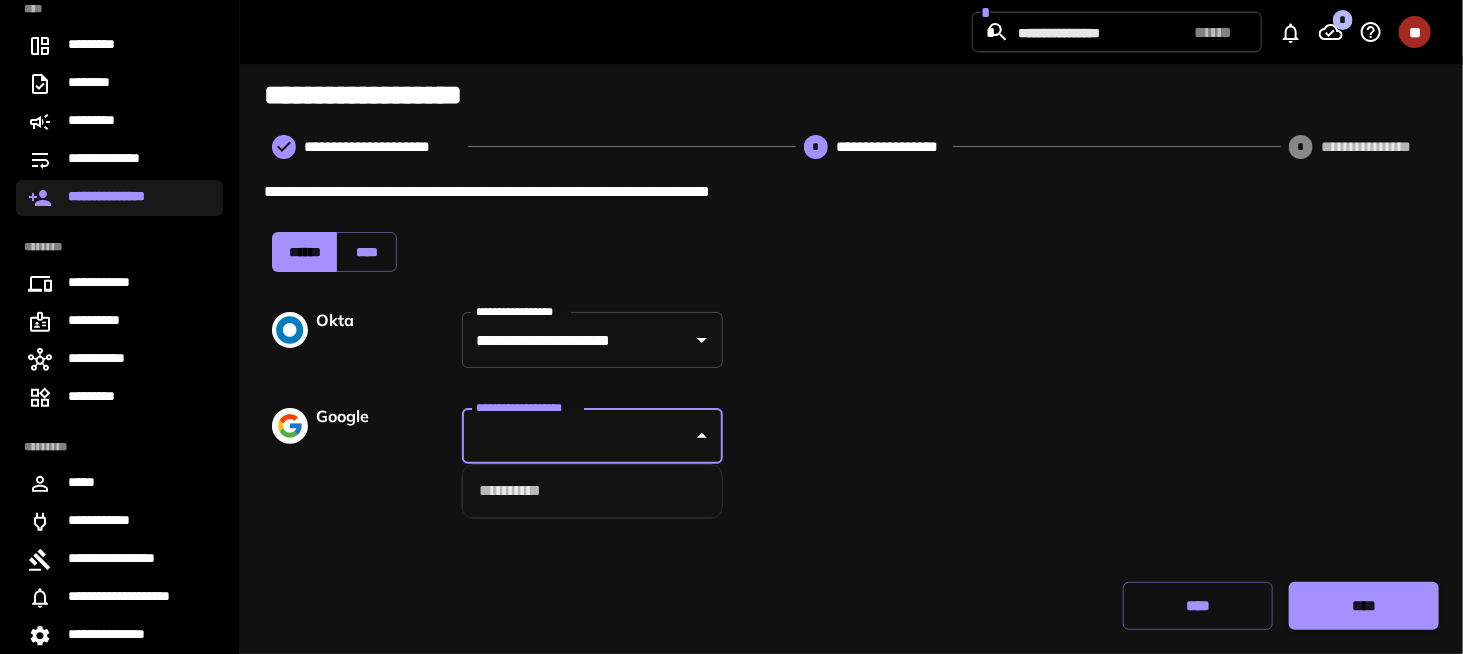 click on "**********" at bounding box center [577, 436] 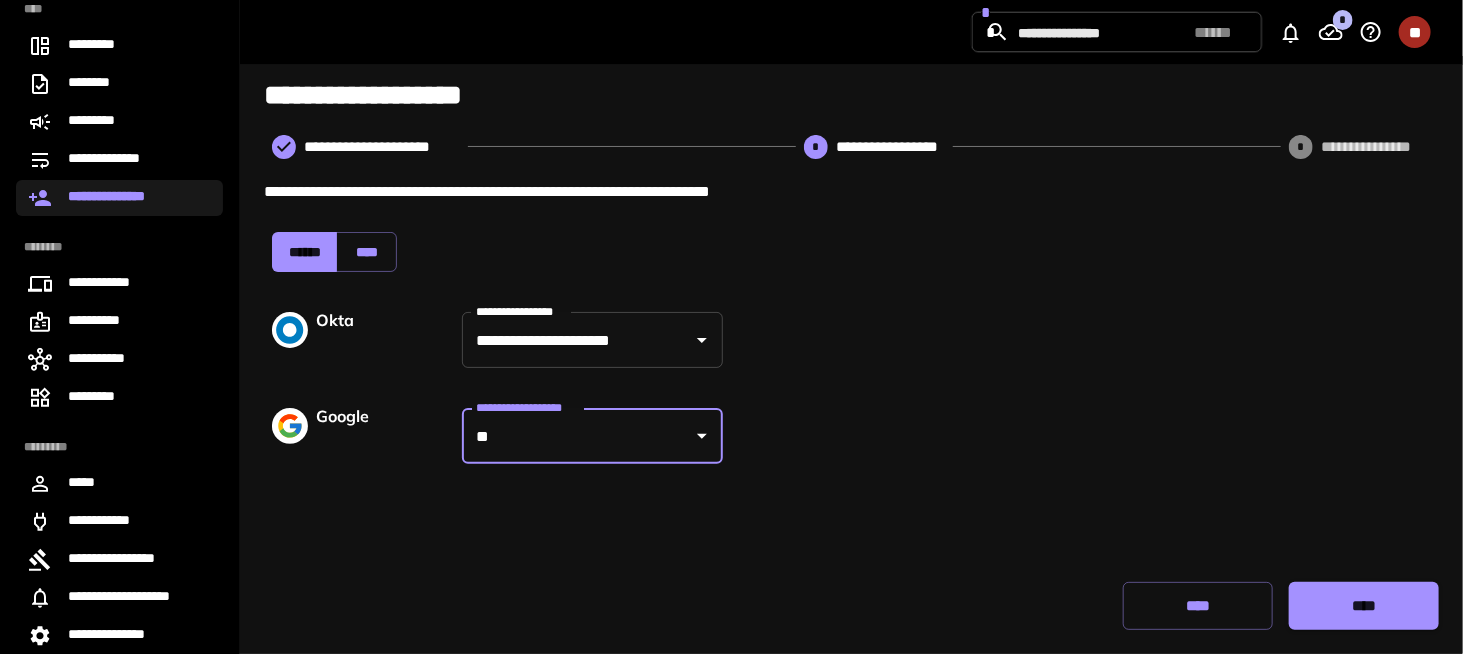 type on "**" 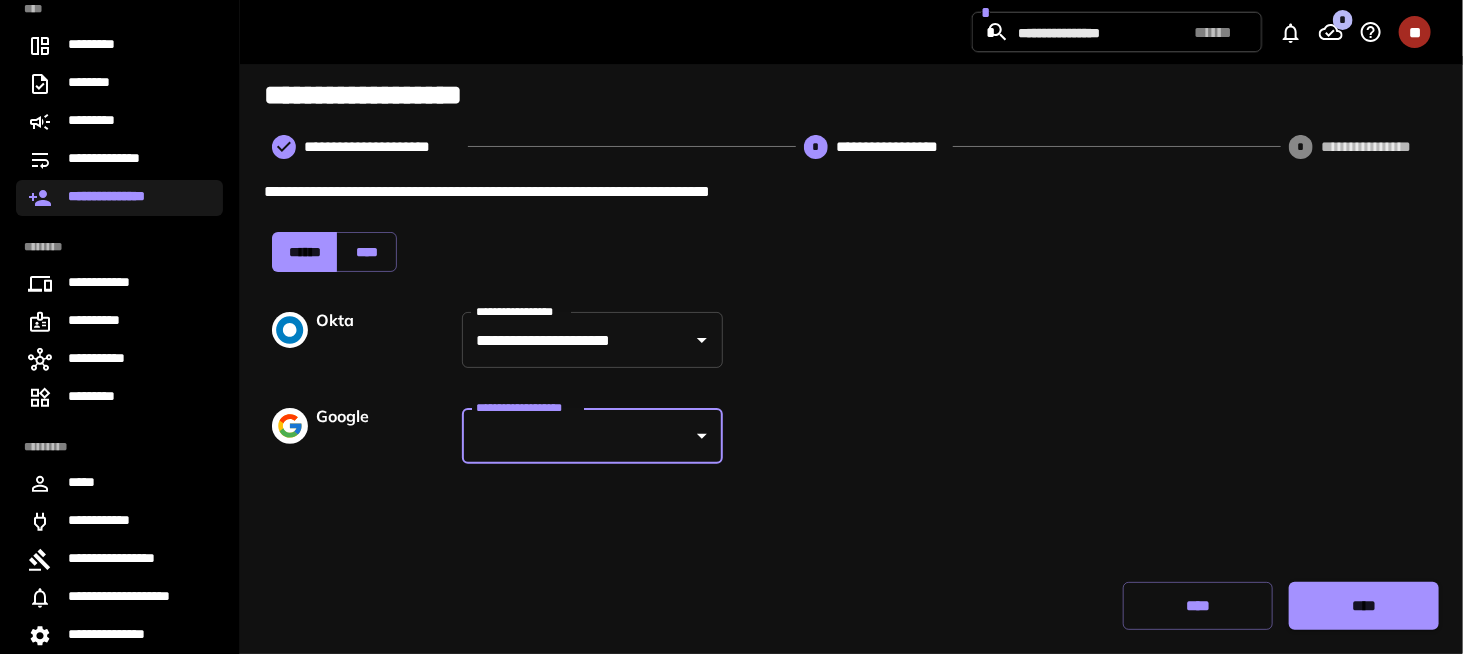 click at bounding box center [1093, 436] 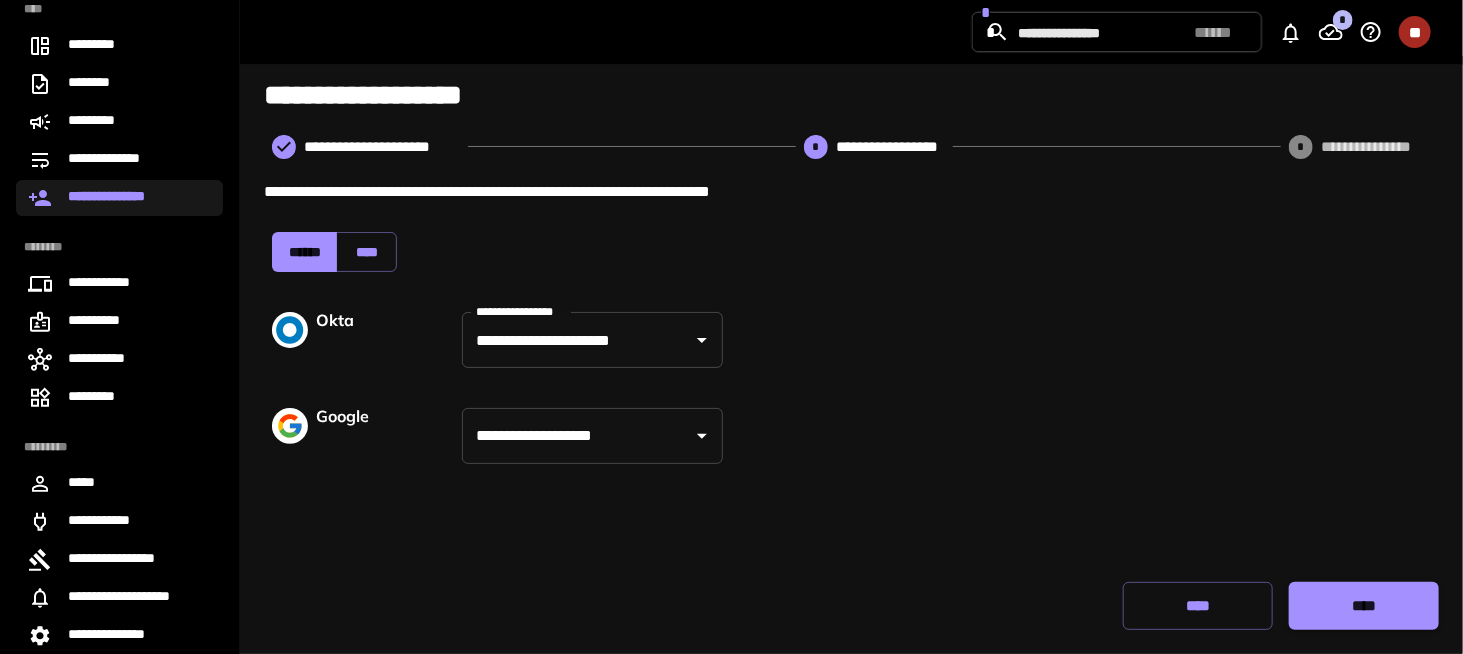 click on "****" at bounding box center (1364, 606) 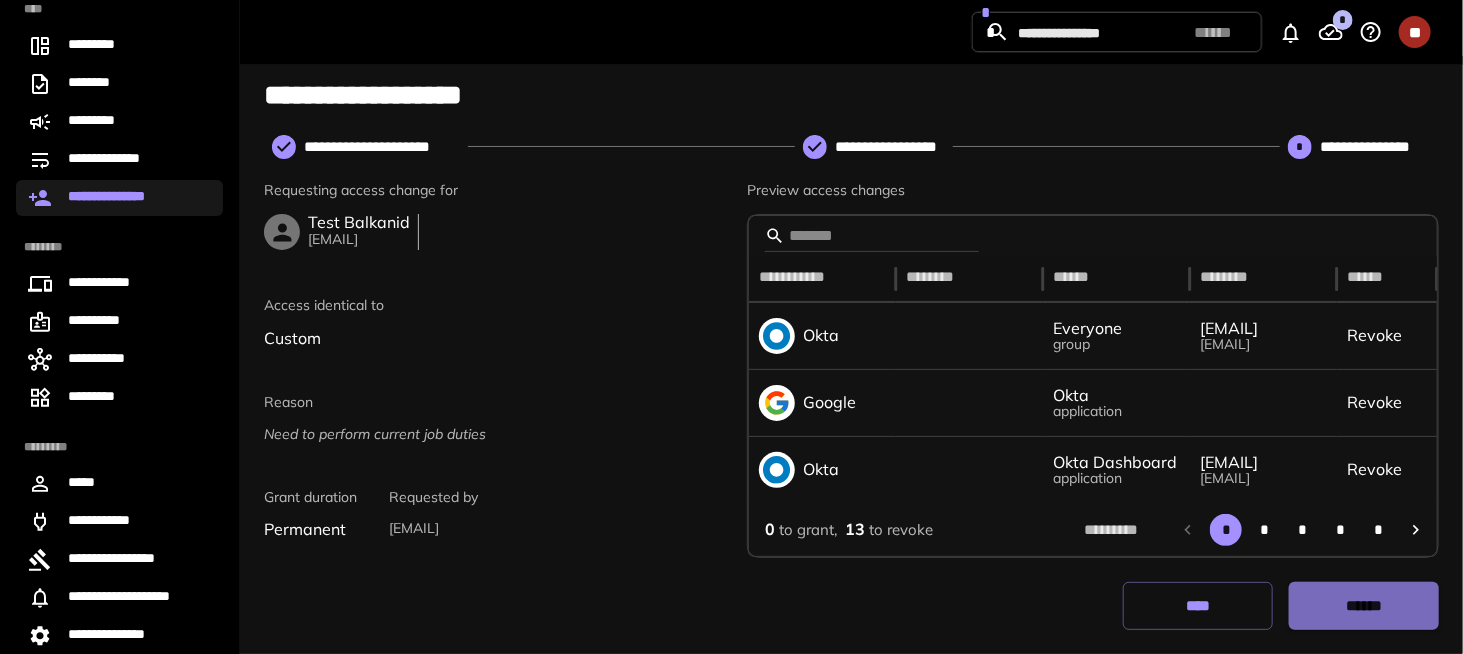 click on "******" at bounding box center (1364, 606) 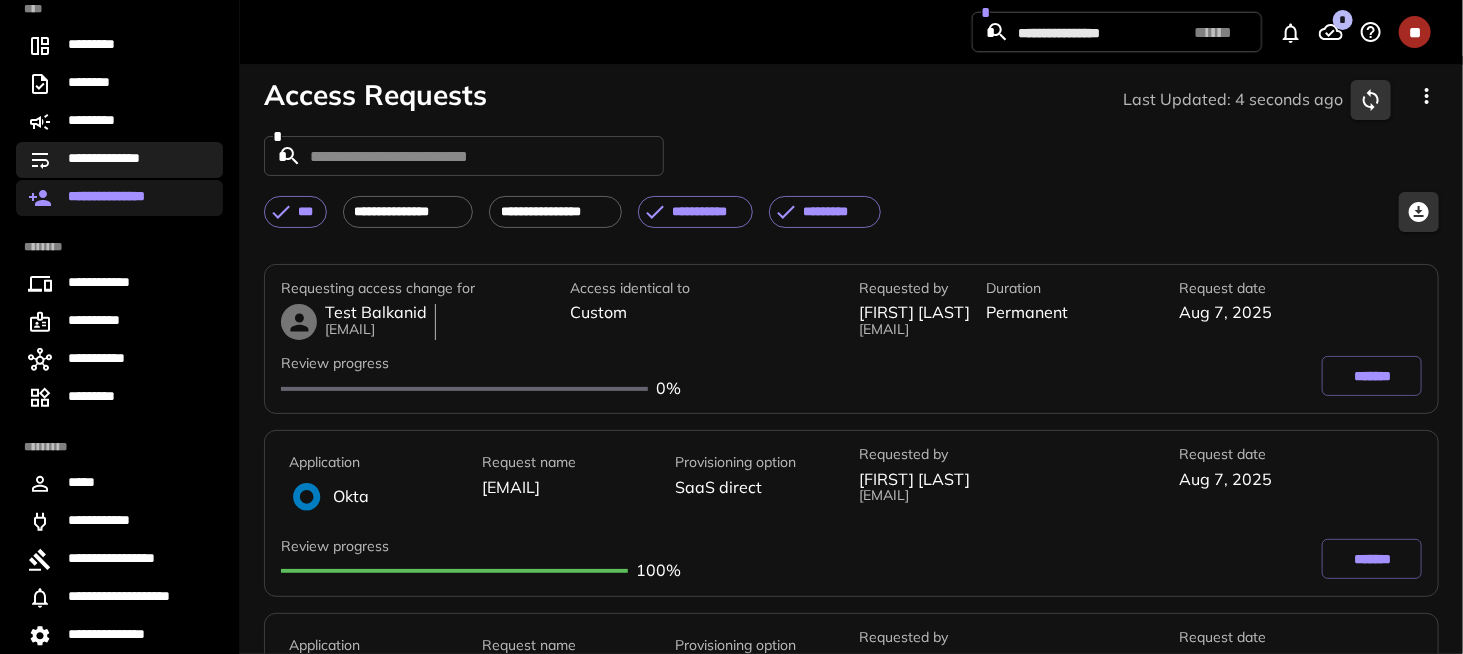 click on "**********" at bounding box center (115, 160) 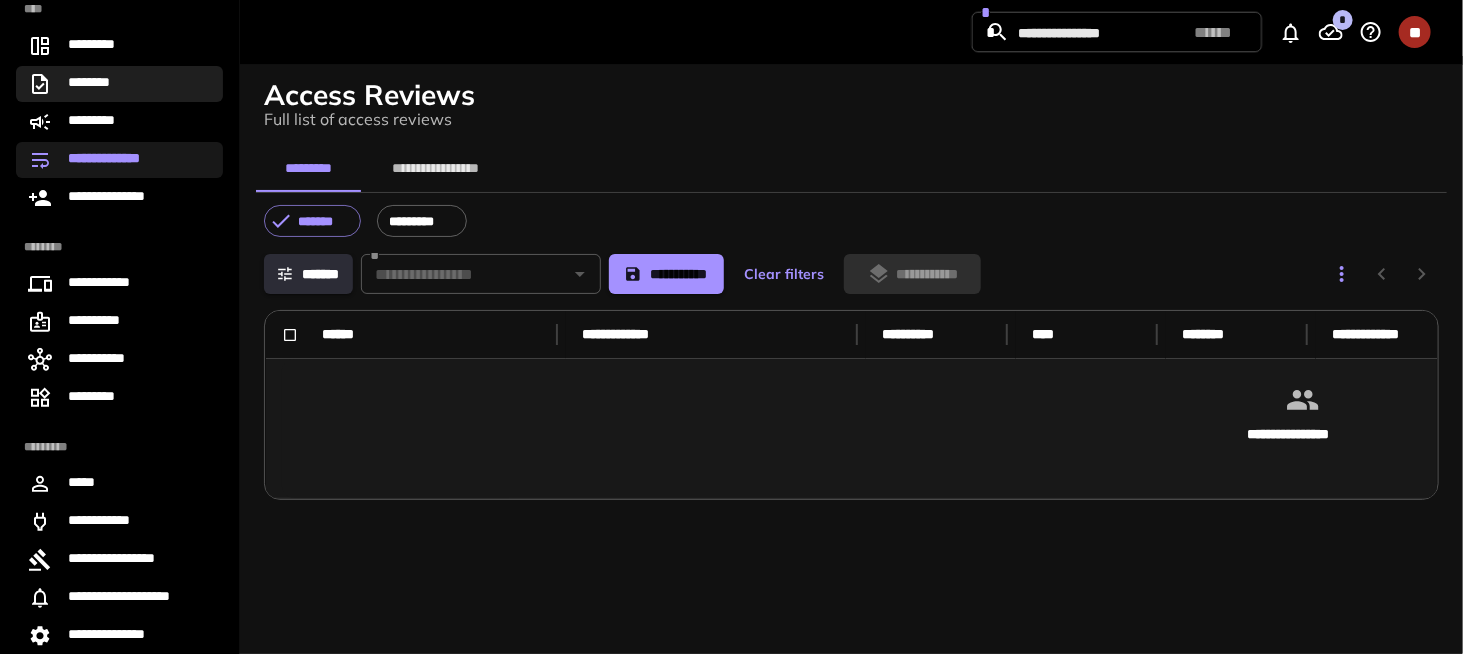 click on "********" at bounding box center (96, 84) 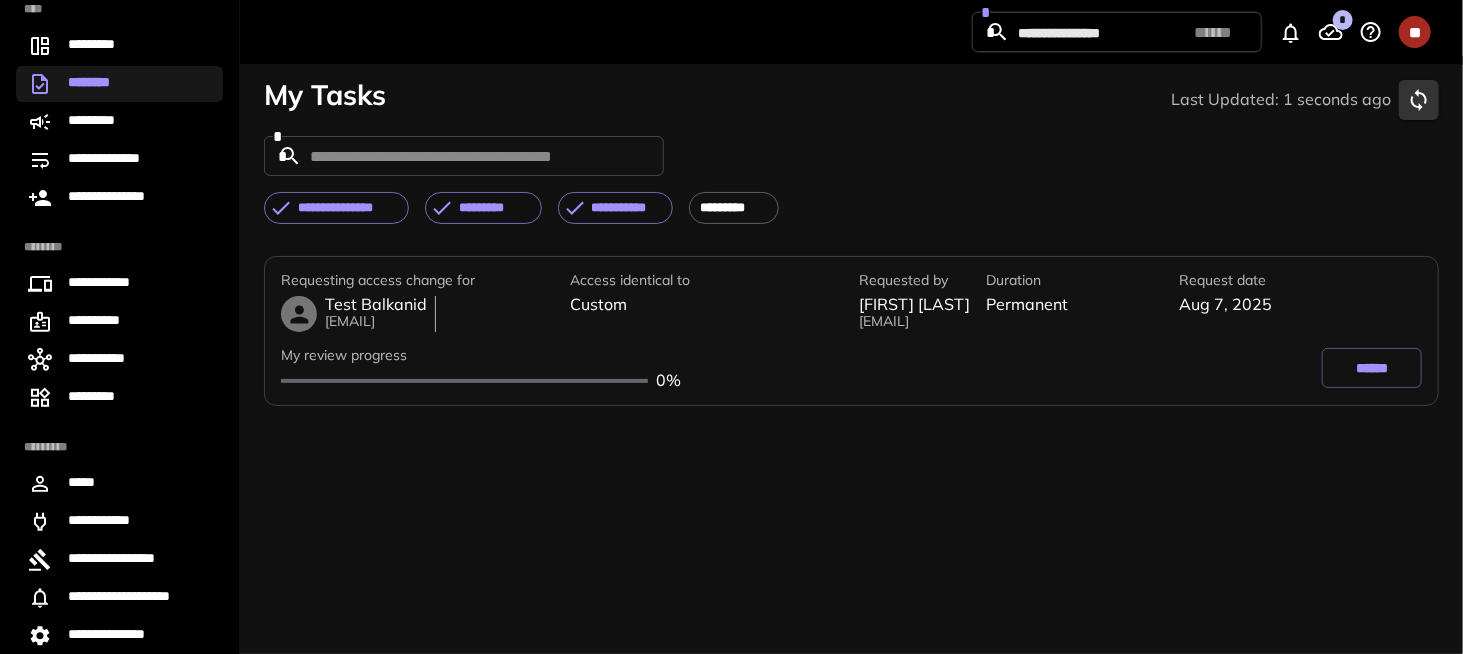 click on "******" at bounding box center (1372, 368) 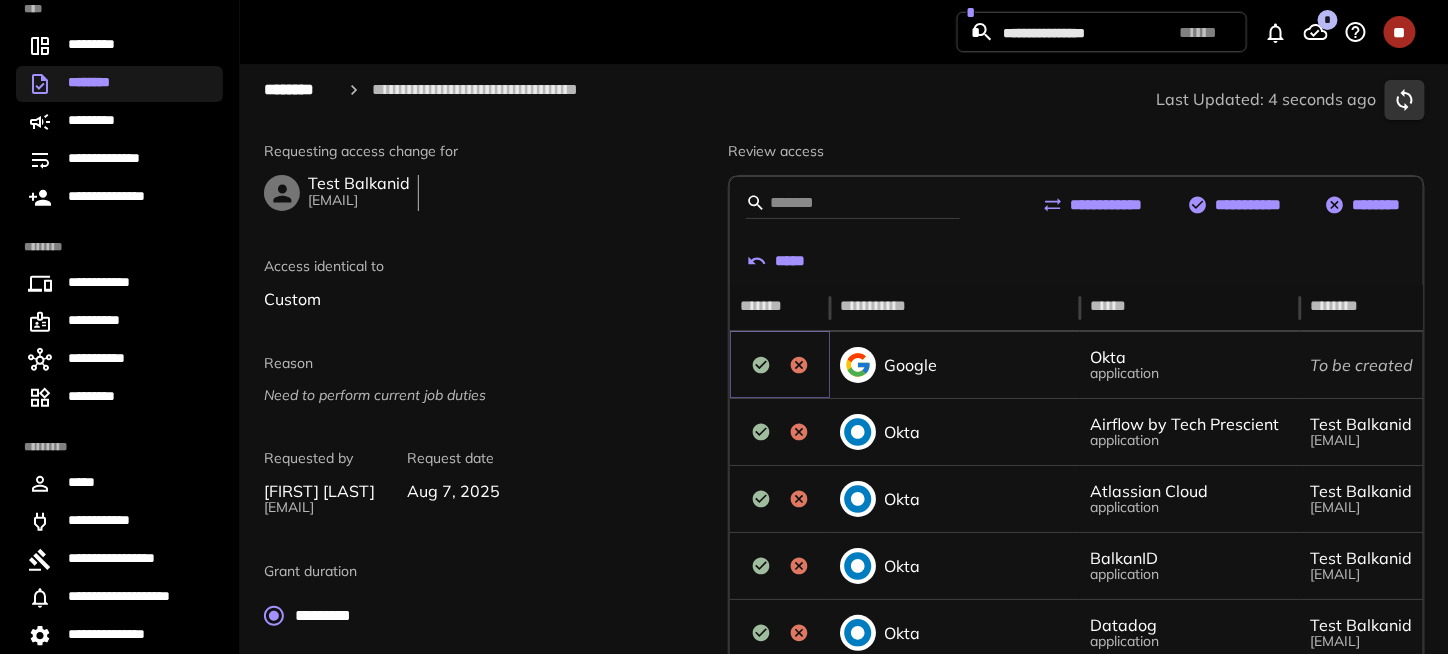 click 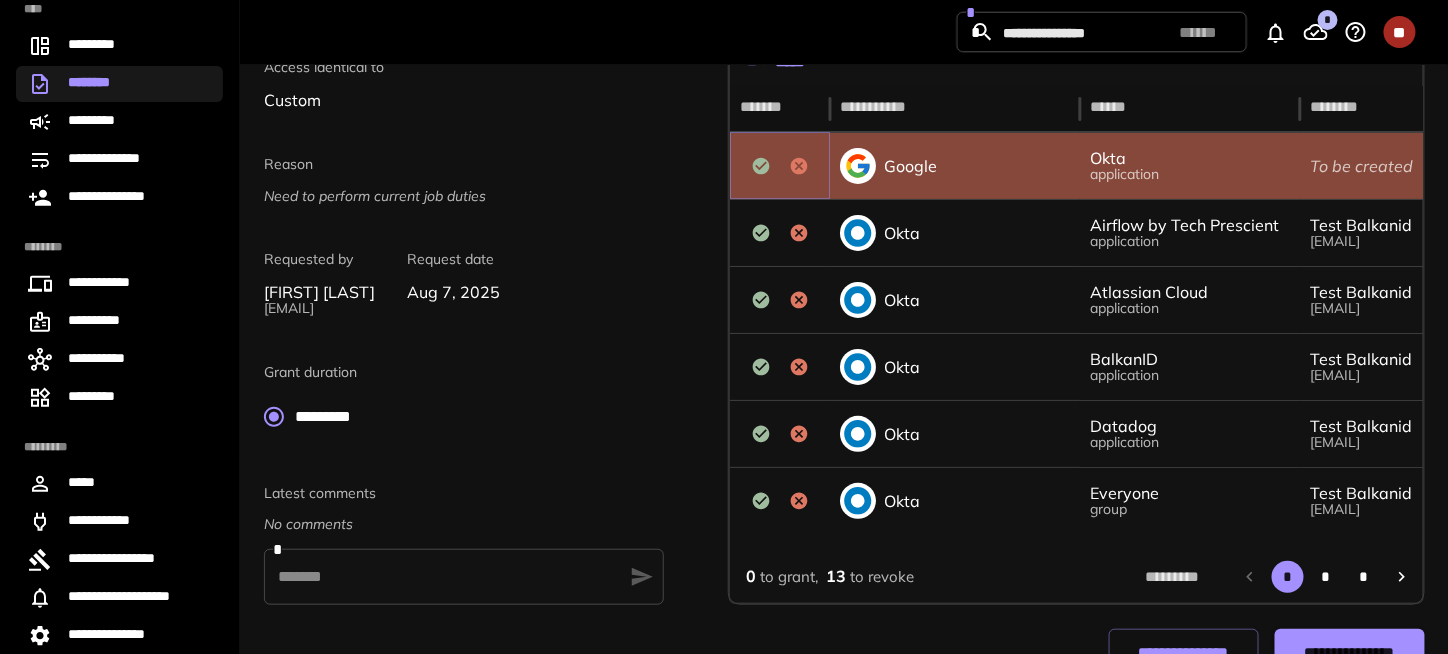 scroll, scrollTop: 200, scrollLeft: 0, axis: vertical 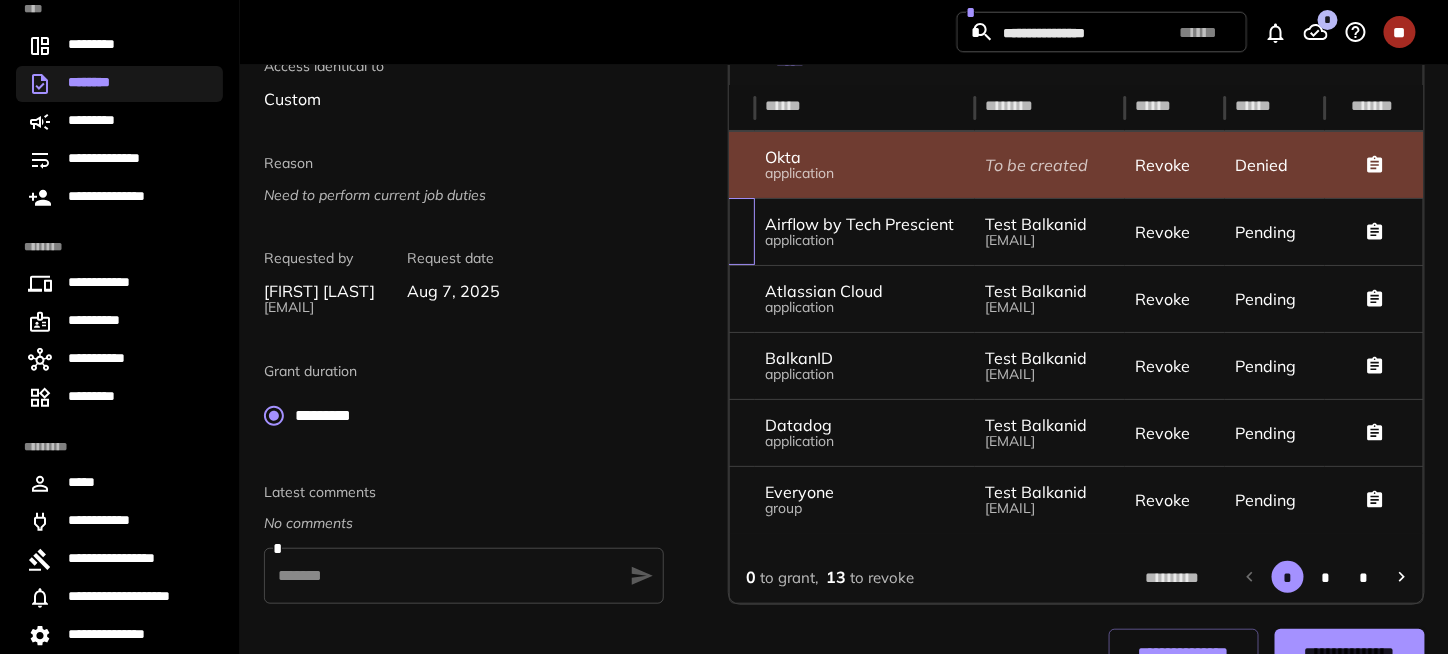 drag, startPoint x: 973, startPoint y: 256, endPoint x: 1197, endPoint y: 256, distance: 224 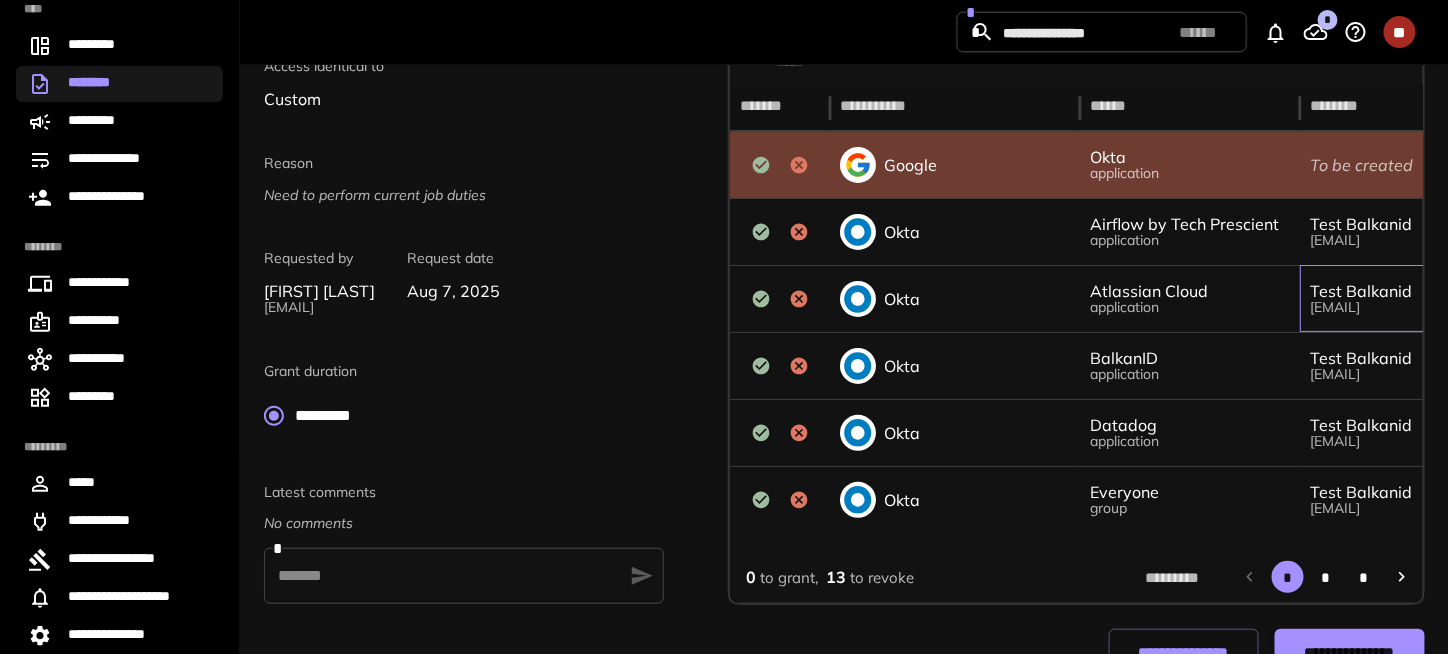 drag, startPoint x: 1033, startPoint y: 301, endPoint x: 824, endPoint y: 310, distance: 209.1937 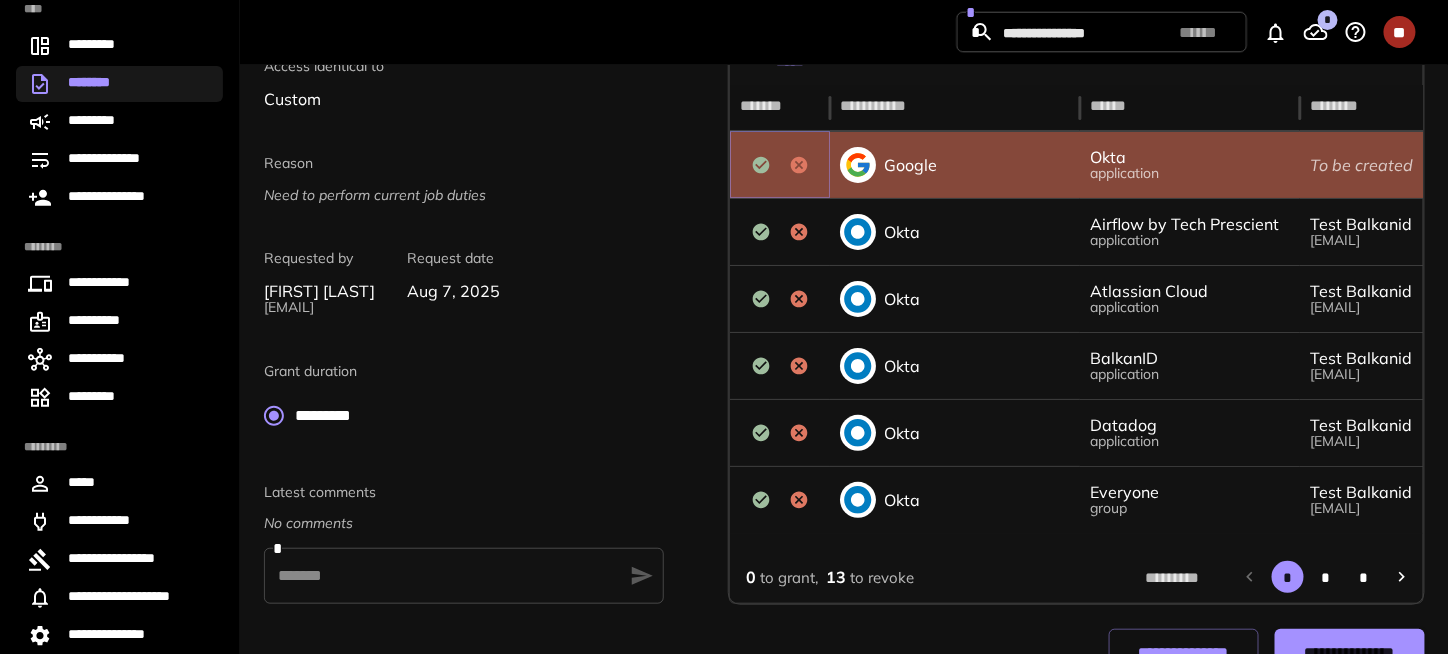 click 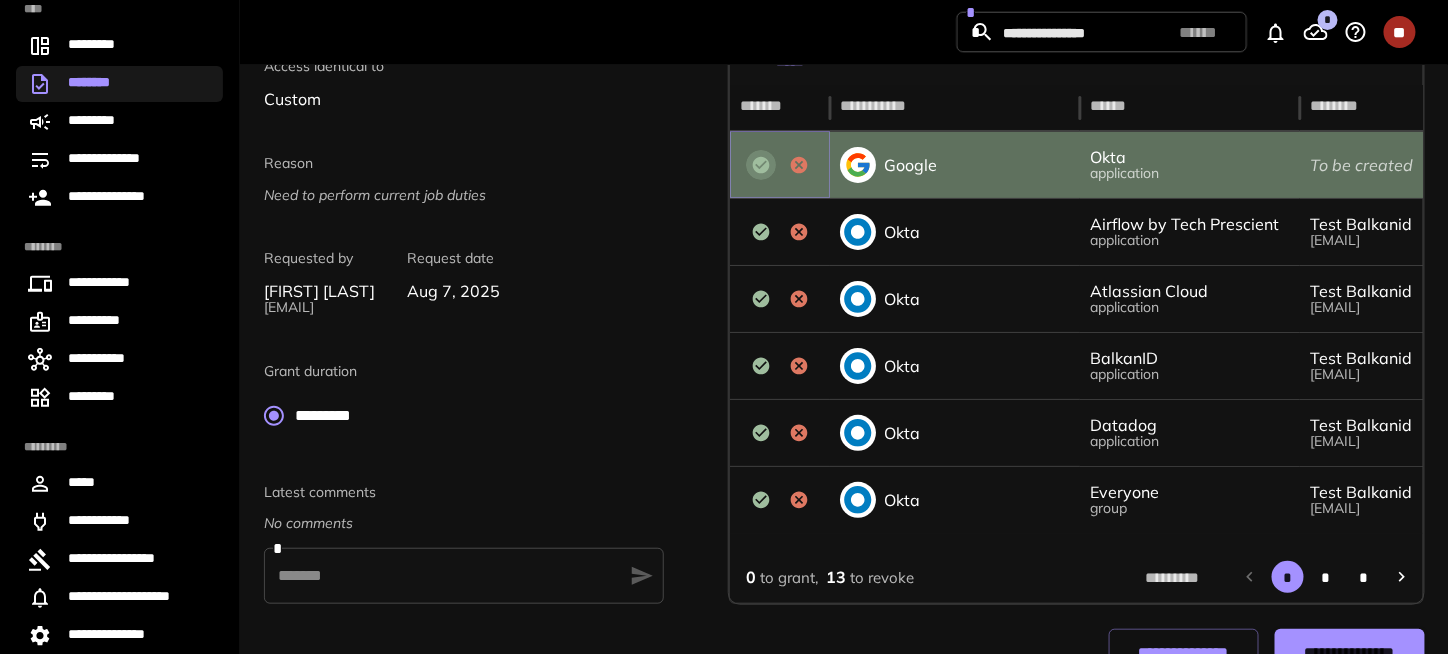 click 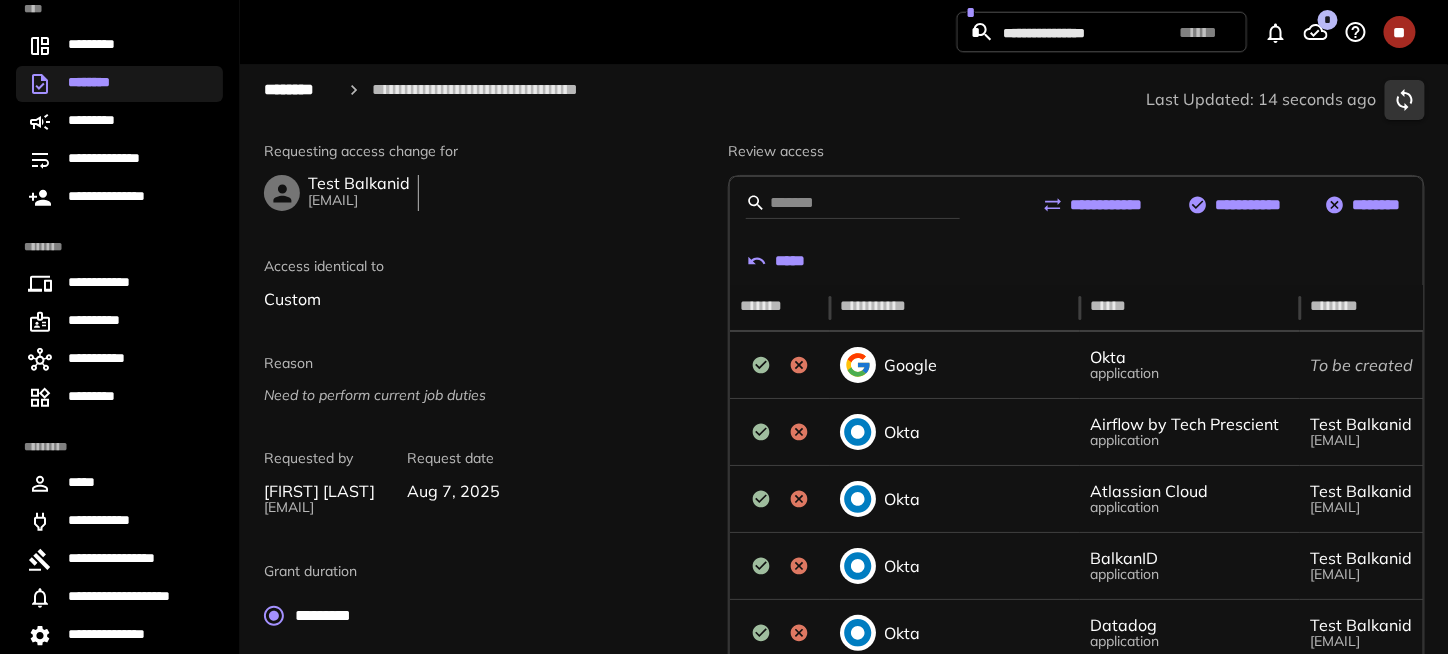 click on "**********" at bounding box center [1237, 205] 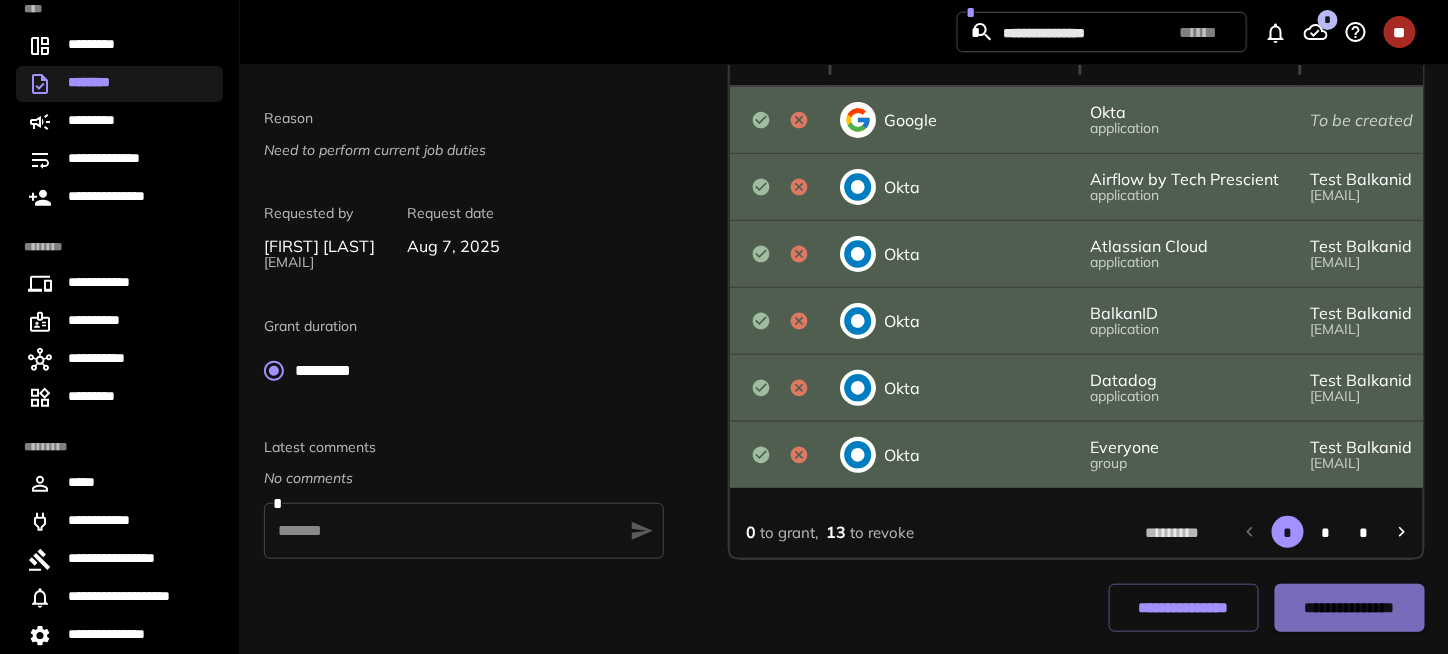 click on "**********" at bounding box center (1350, 608) 